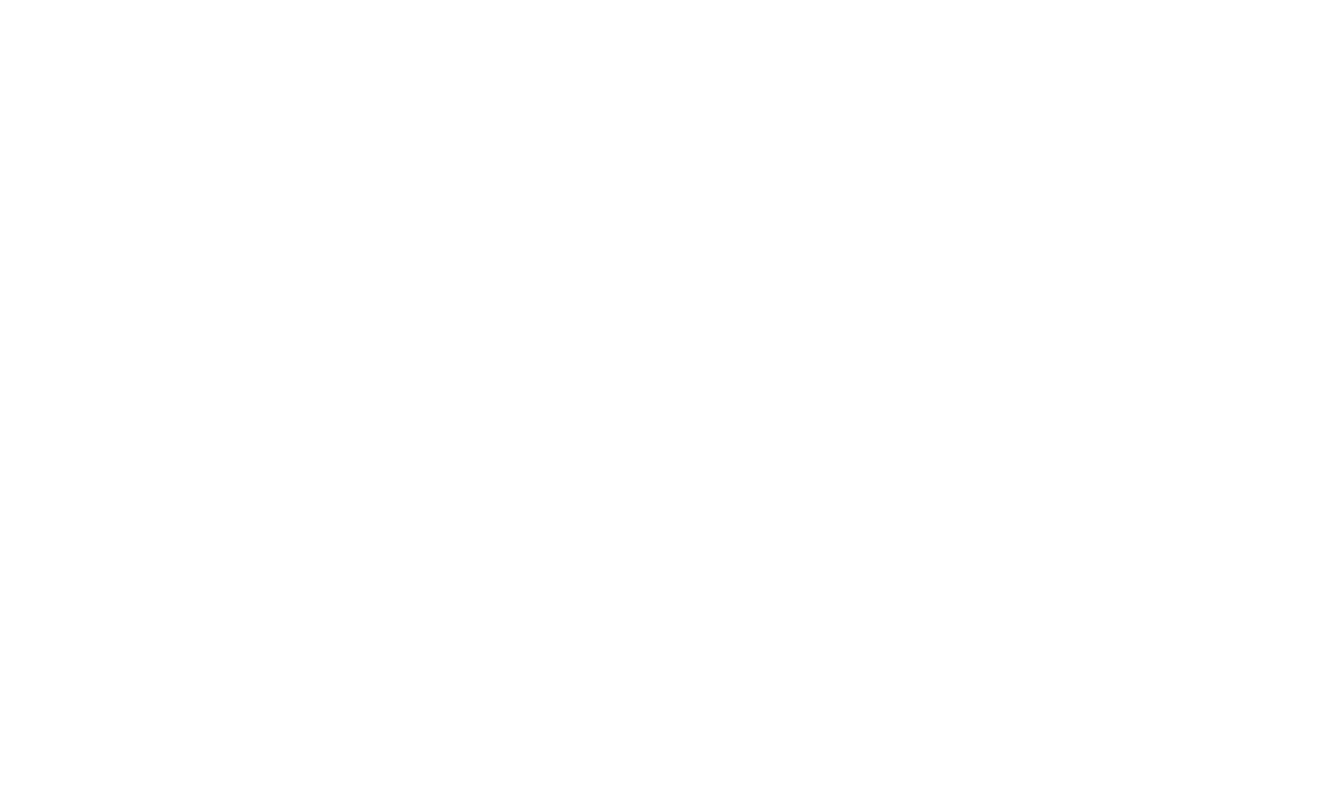 scroll, scrollTop: 0, scrollLeft: 0, axis: both 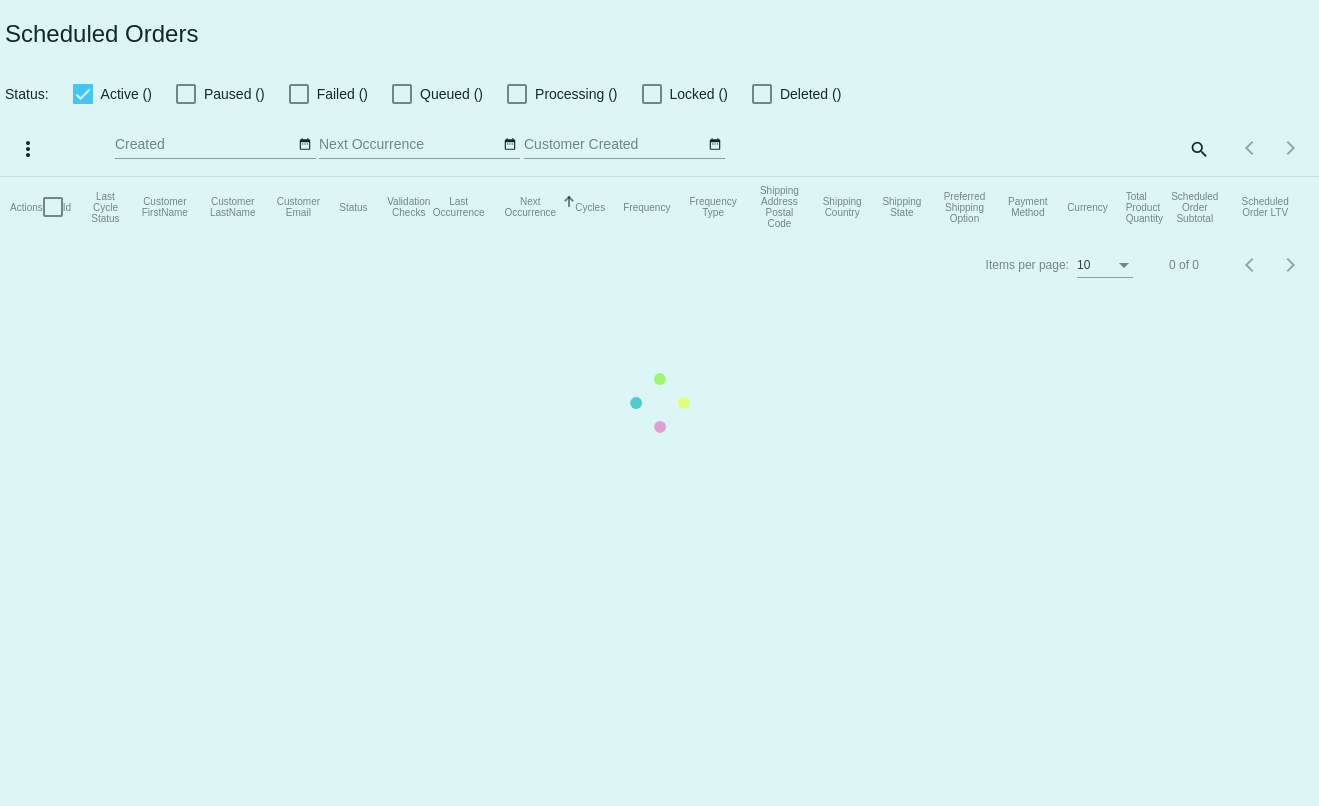 type on "[EMAIL]" 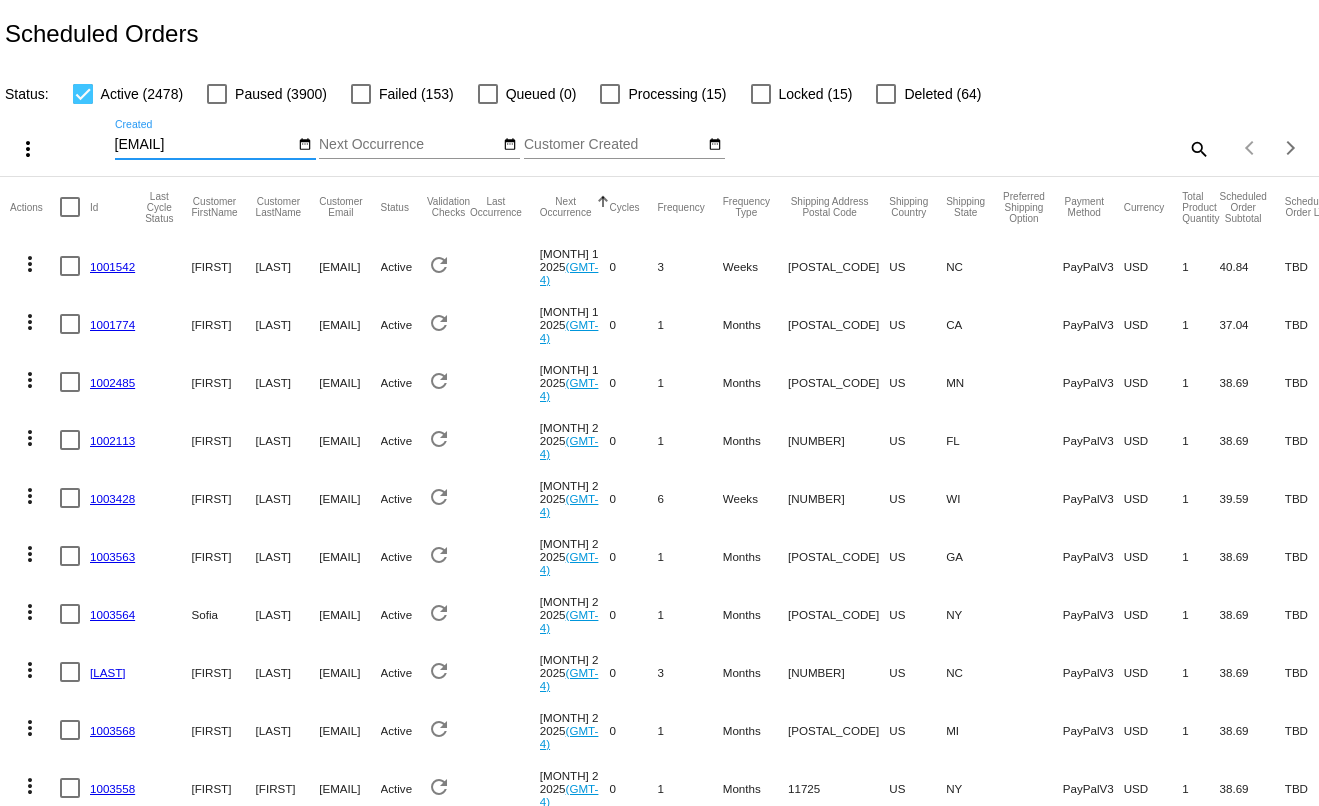 click on "[EMAIL]" at bounding box center [205, 145] 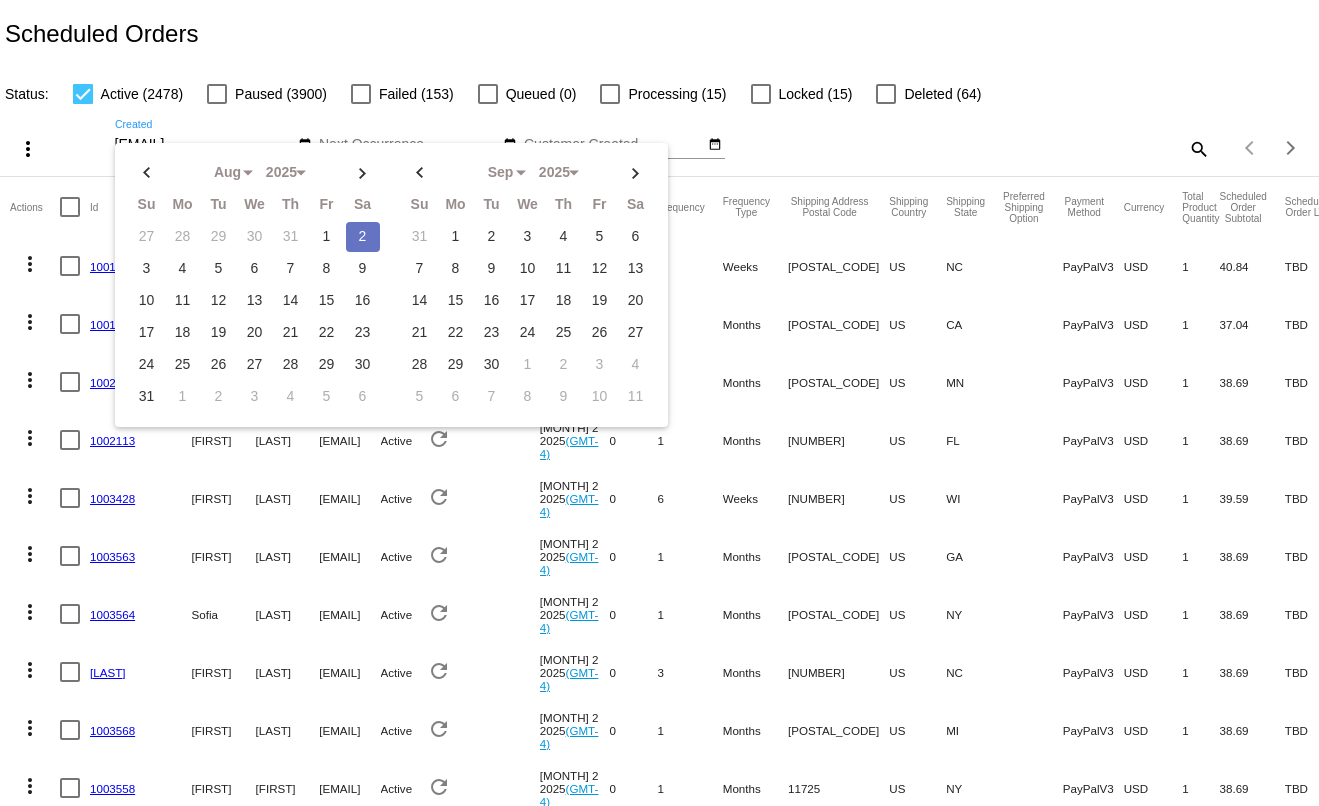 click on "[EMAIL]" at bounding box center [205, 145] 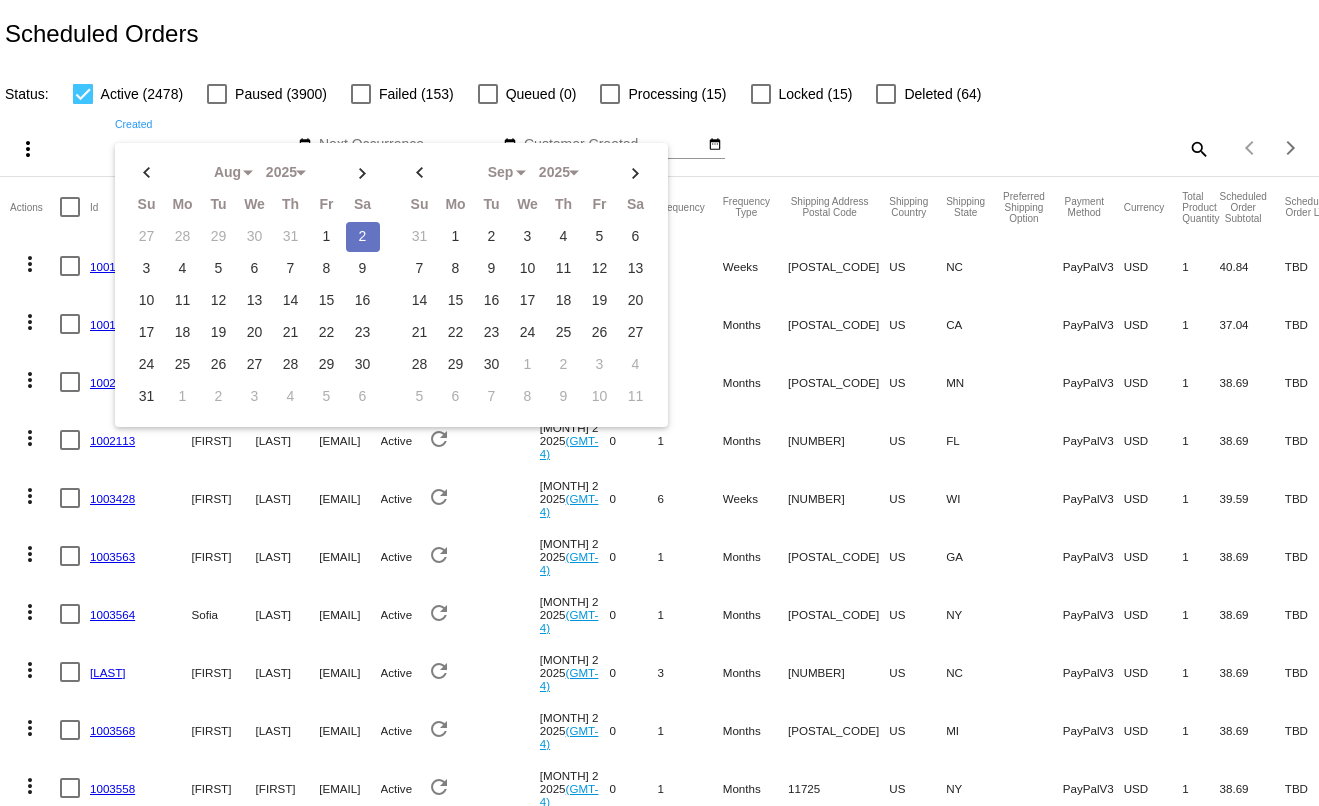 type 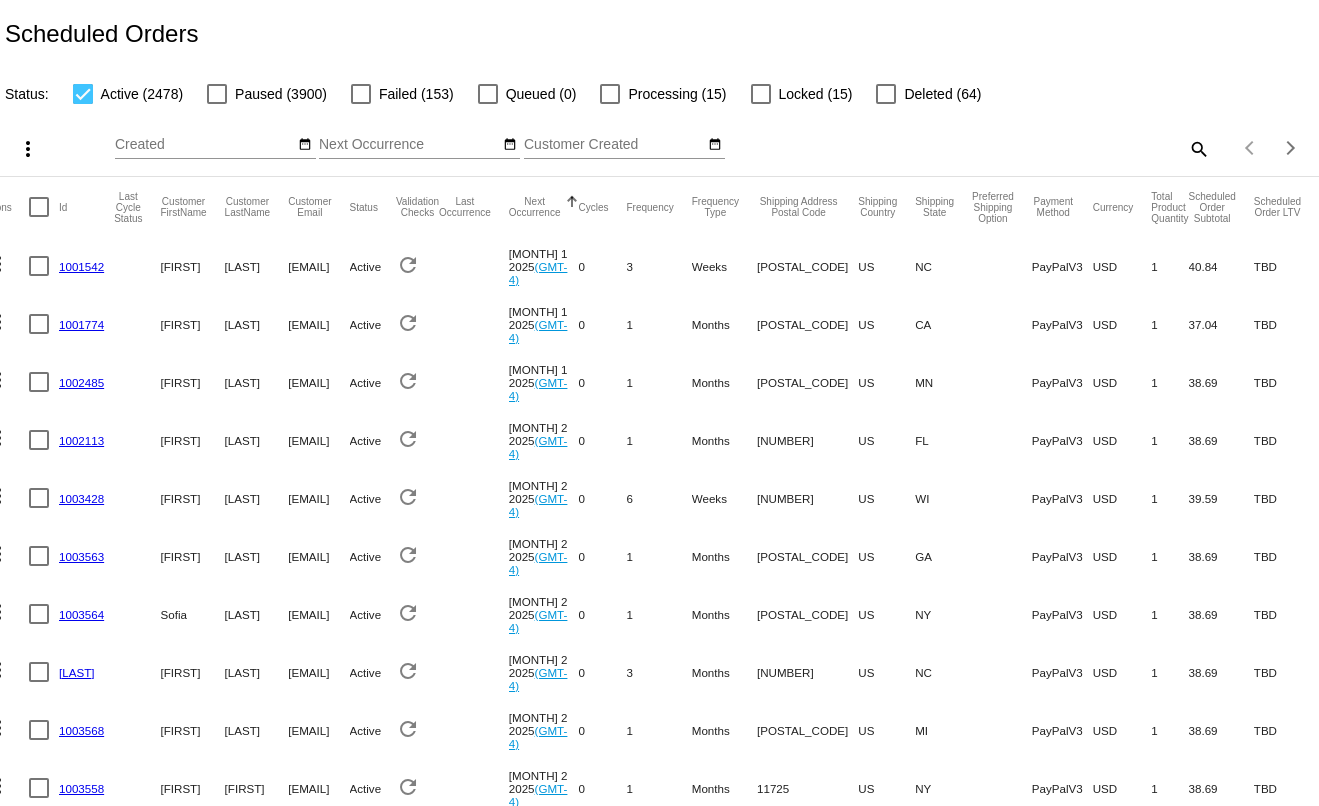 scroll, scrollTop: 0, scrollLeft: 130, axis: horizontal 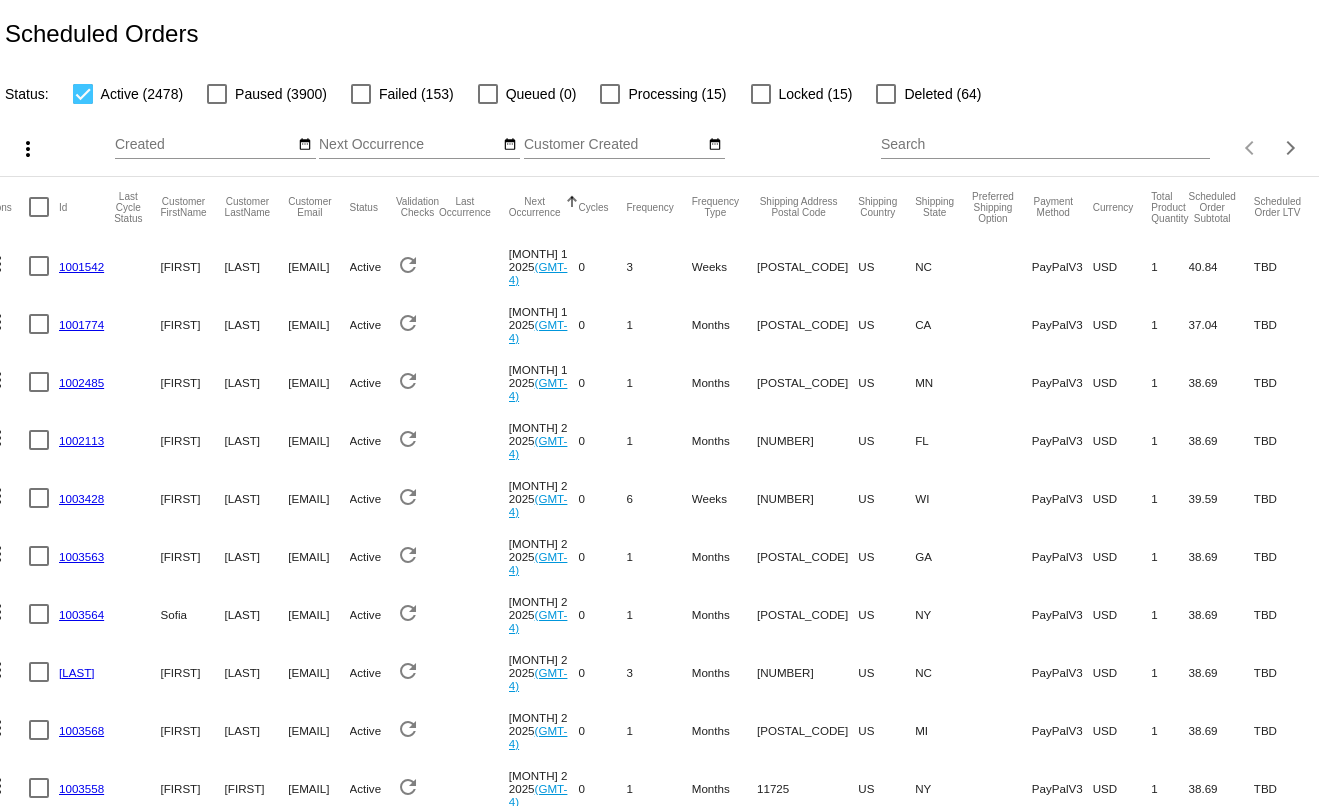 click on "Search" at bounding box center (1045, 145) 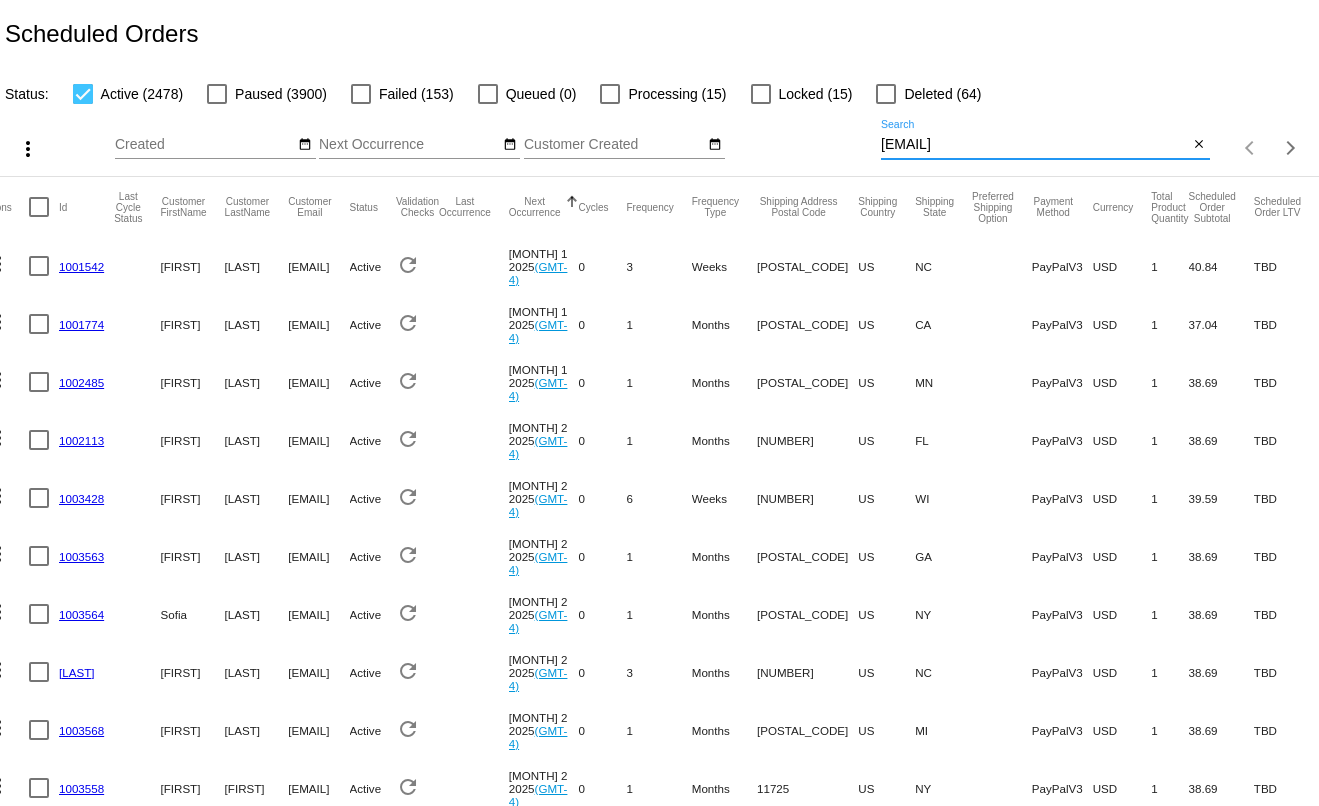 type on "[EMAIL]" 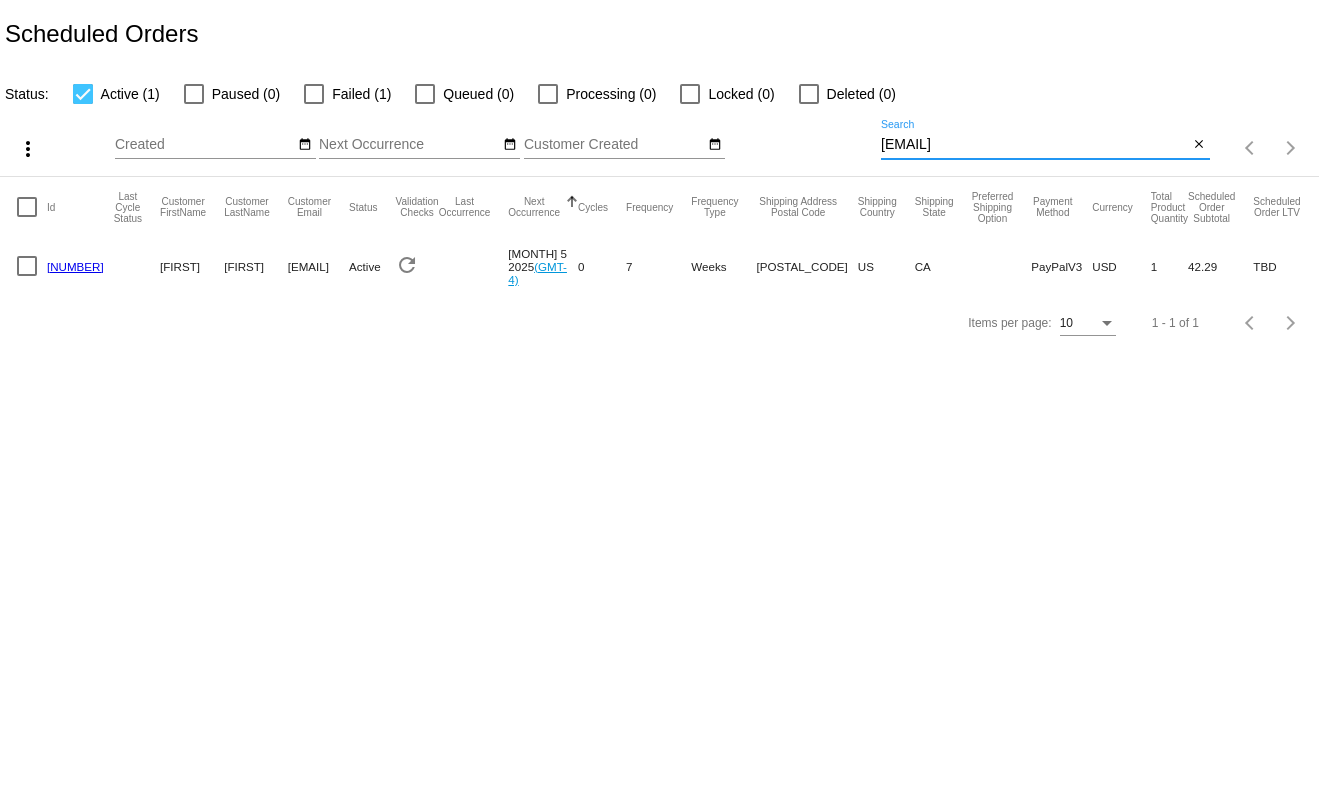 scroll, scrollTop: 0, scrollLeft: 37, axis: horizontal 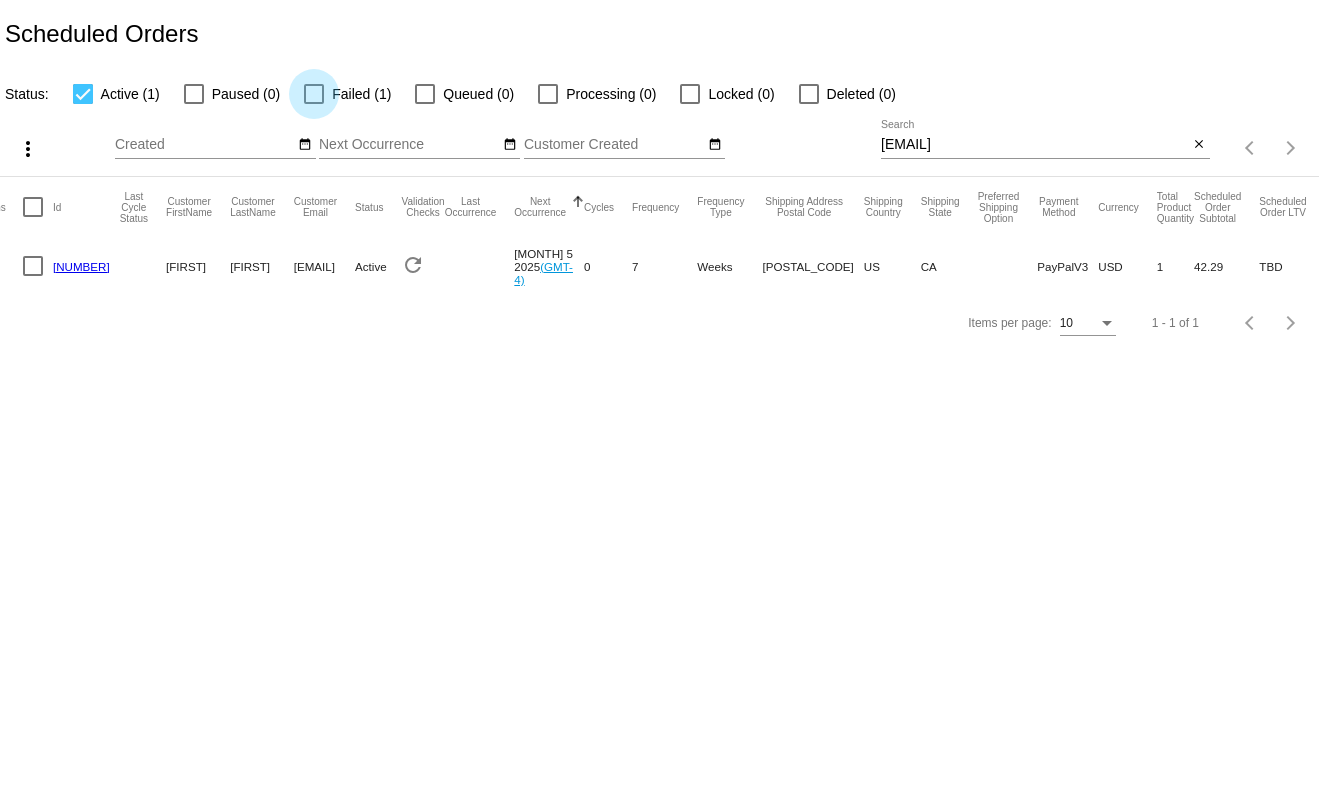 click at bounding box center [314, 94] 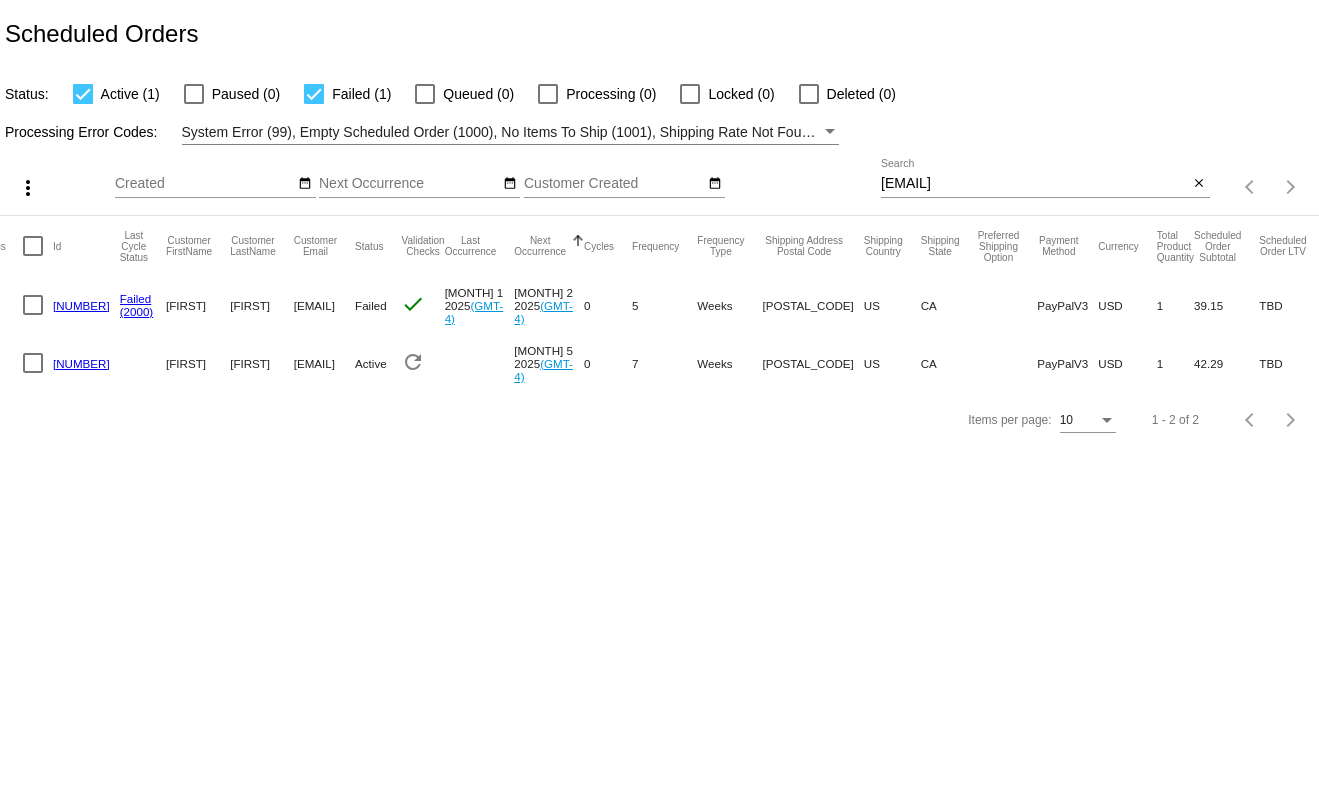 click on "Scheduled Orders
Status:
Active (1)
Paused (0)
Failed (1)
Queued (0)
Processing
(0)
Locked (0)
Deleted (0)
Processing Error Codes:
System Error (99), Empty Scheduled Order (1000), No Items To Ship (1001), Shipping Rate Not Found (1002), Payment Integration Not Found (1003), No Payment Method (1004), Payment Failed (2000), Payment Gateway Communication Failure (2001), Client Order Creation Failure (3000), Client Order Update Failure (3001), Client Order Invalid (3002)
more_vert" at bounding box center [659, 403] 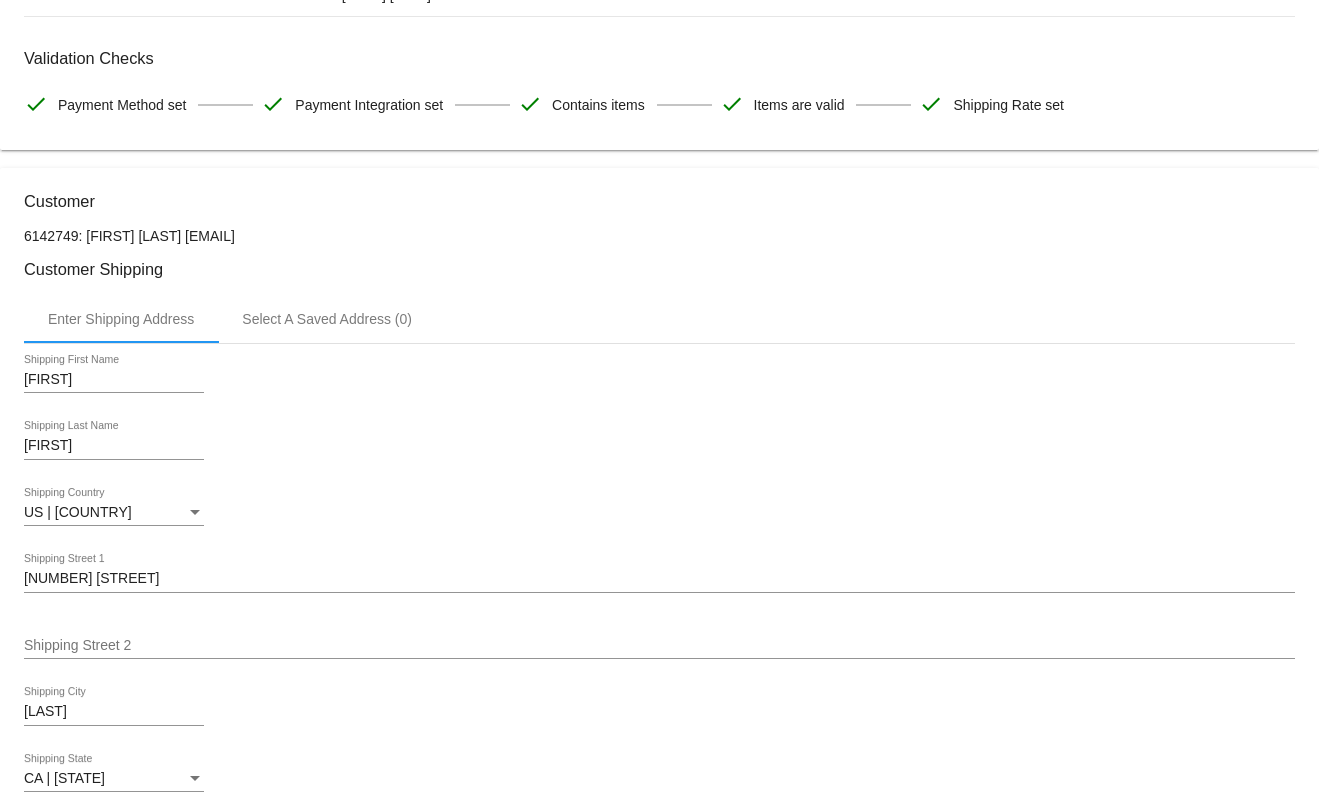 scroll, scrollTop: 0, scrollLeft: 0, axis: both 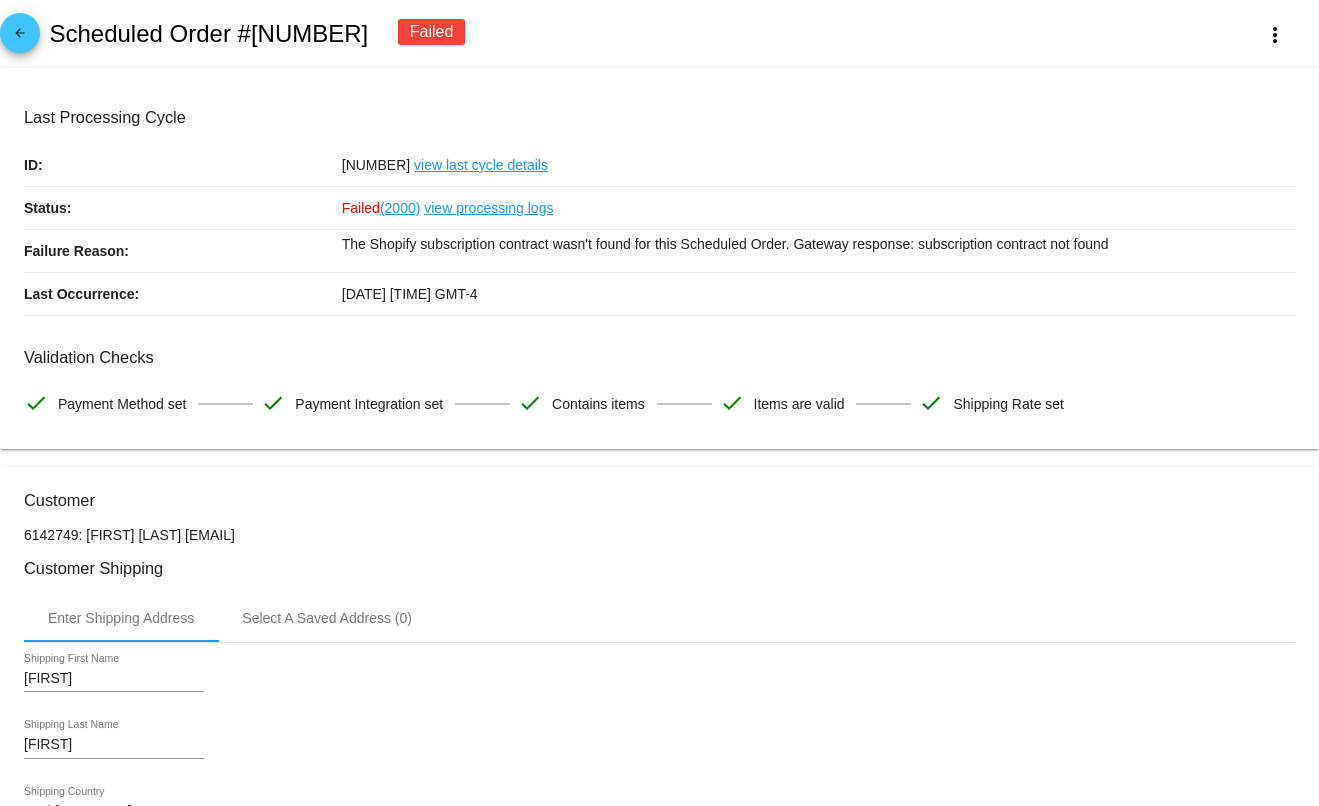click on "Scheduled Order #[NUMBER]" 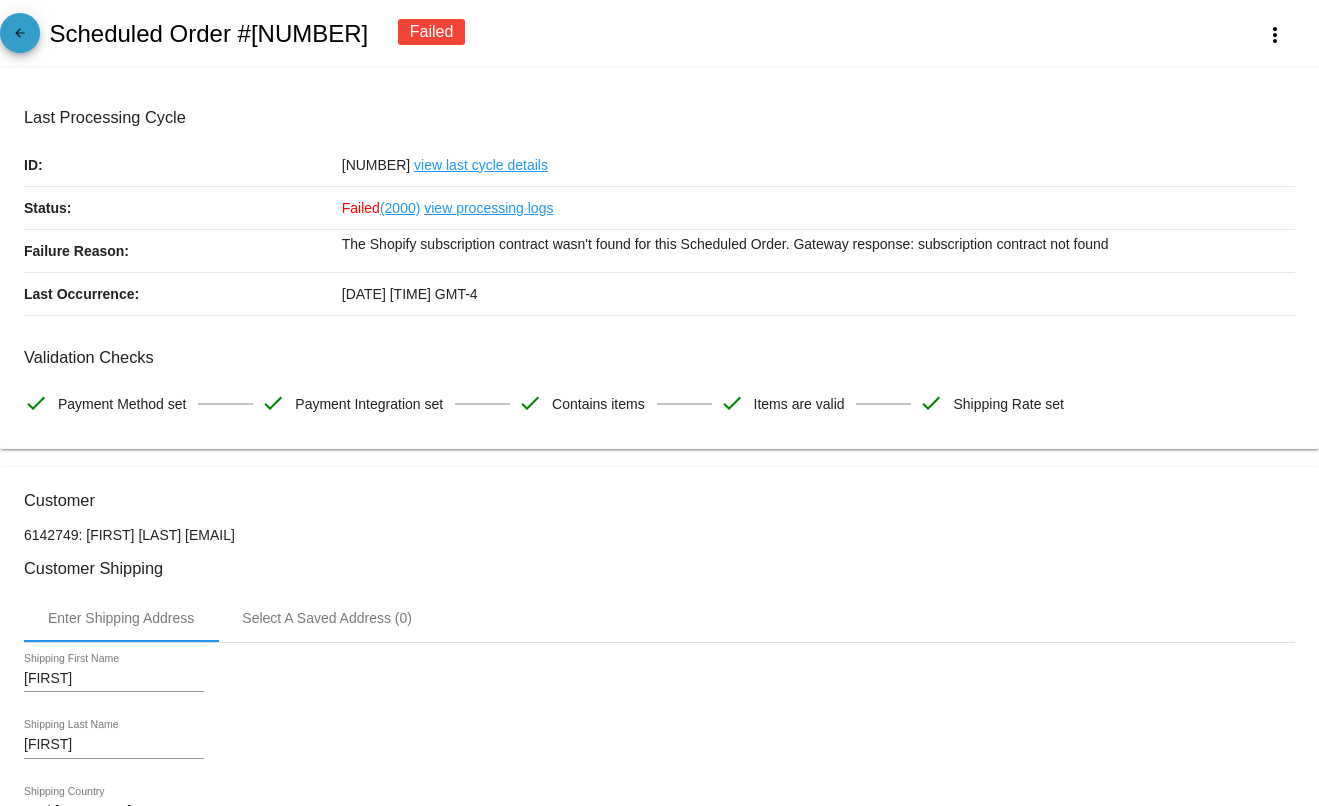 click on "arrow_back" 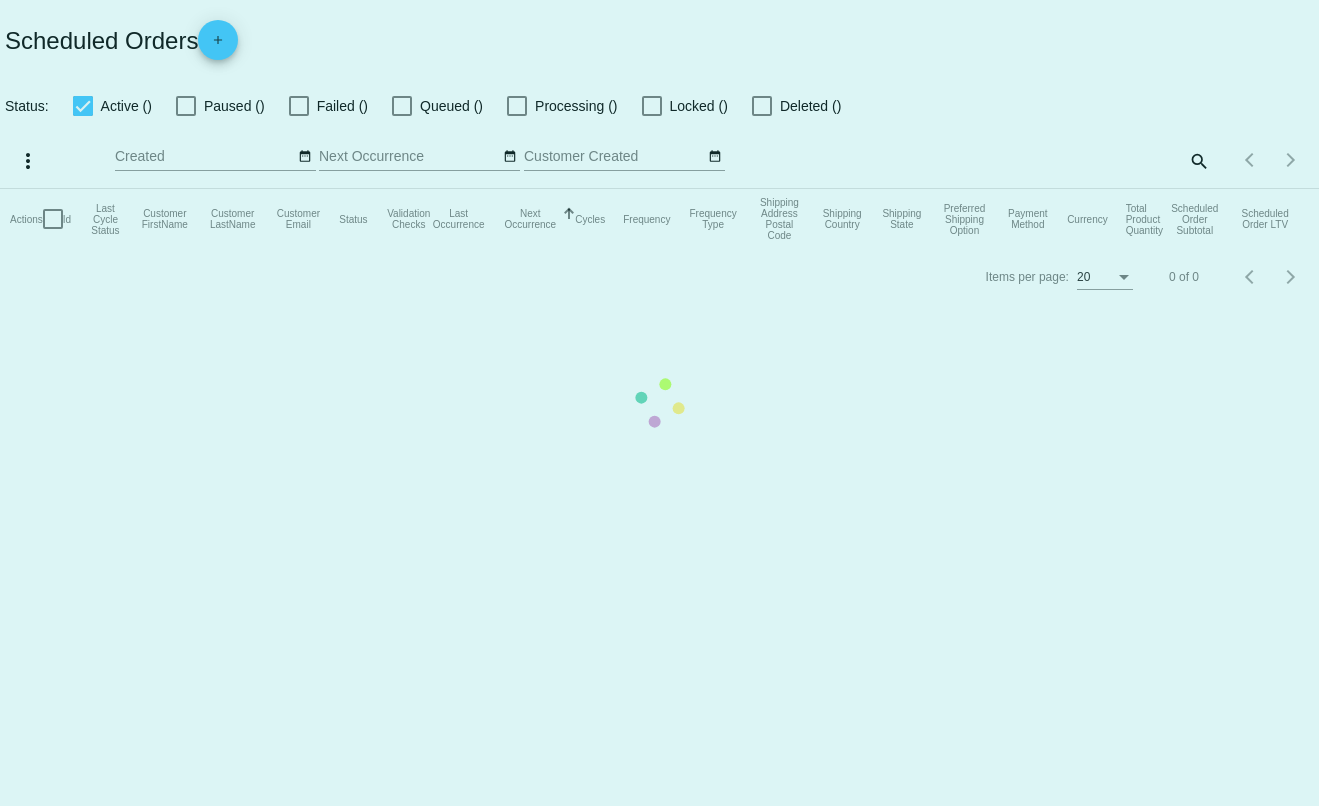 checkbox on "true" 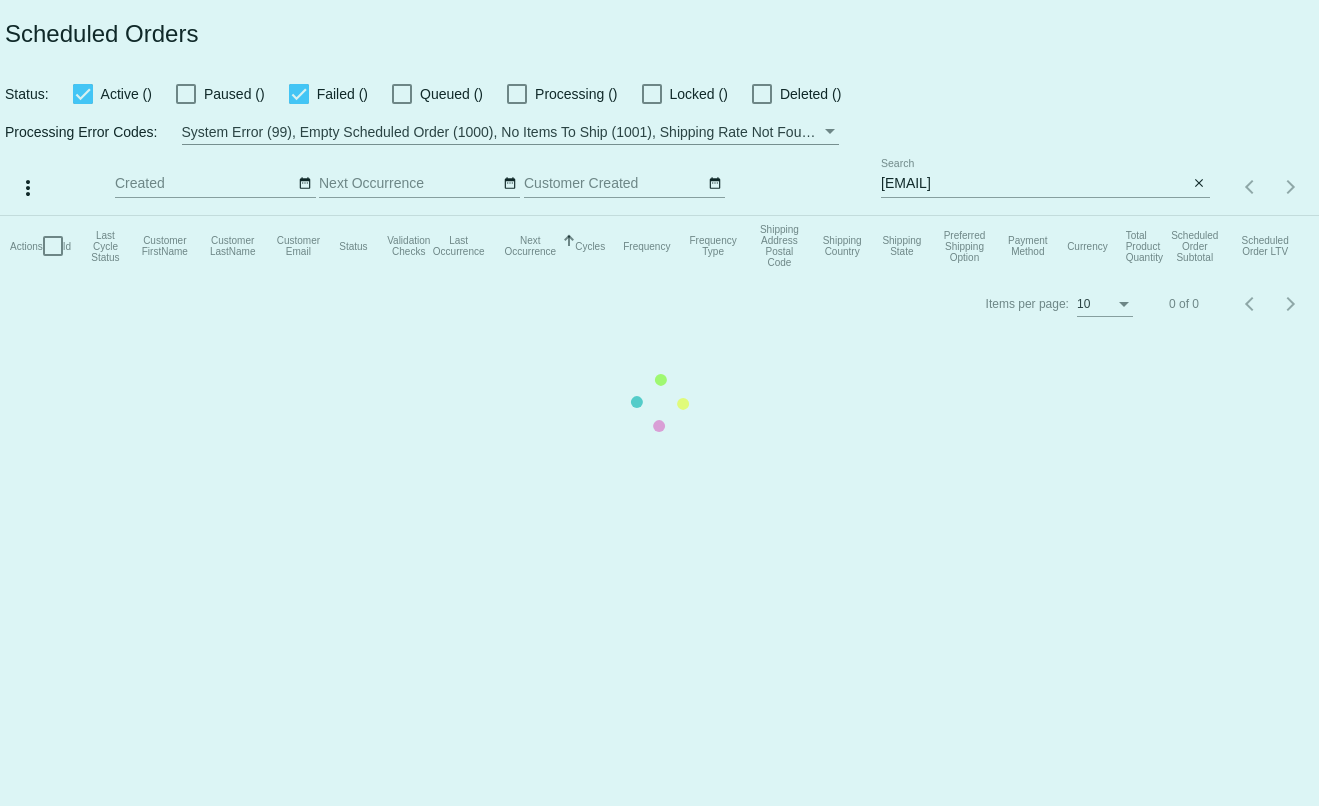 click on "Actions
Id   Last Cycle Status   Customer FirstName   Customer LastName   Customer Email   Status   Validation Checks   Last Occurrence   Next Occurrence   Sorted by NextOccurrenceUtc ascending  Cycles   Frequency   Frequency Type   Shipping Address Postal Code
Shipping Country
Shipping State
Preferred Shipping Option
Payment Method   Currency   Total Product Quantity   Scheduled Order Subtotal
Scheduled Order LTV" 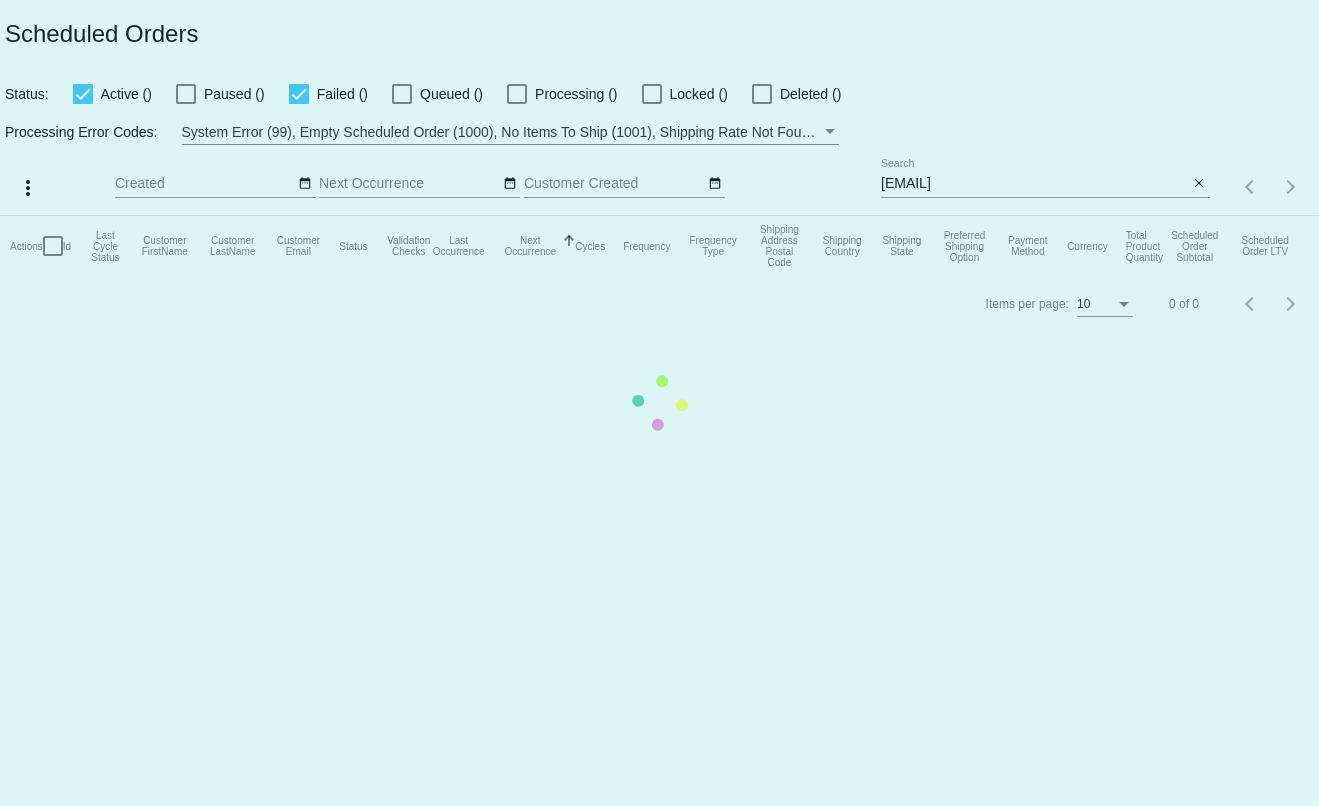 click on "close" 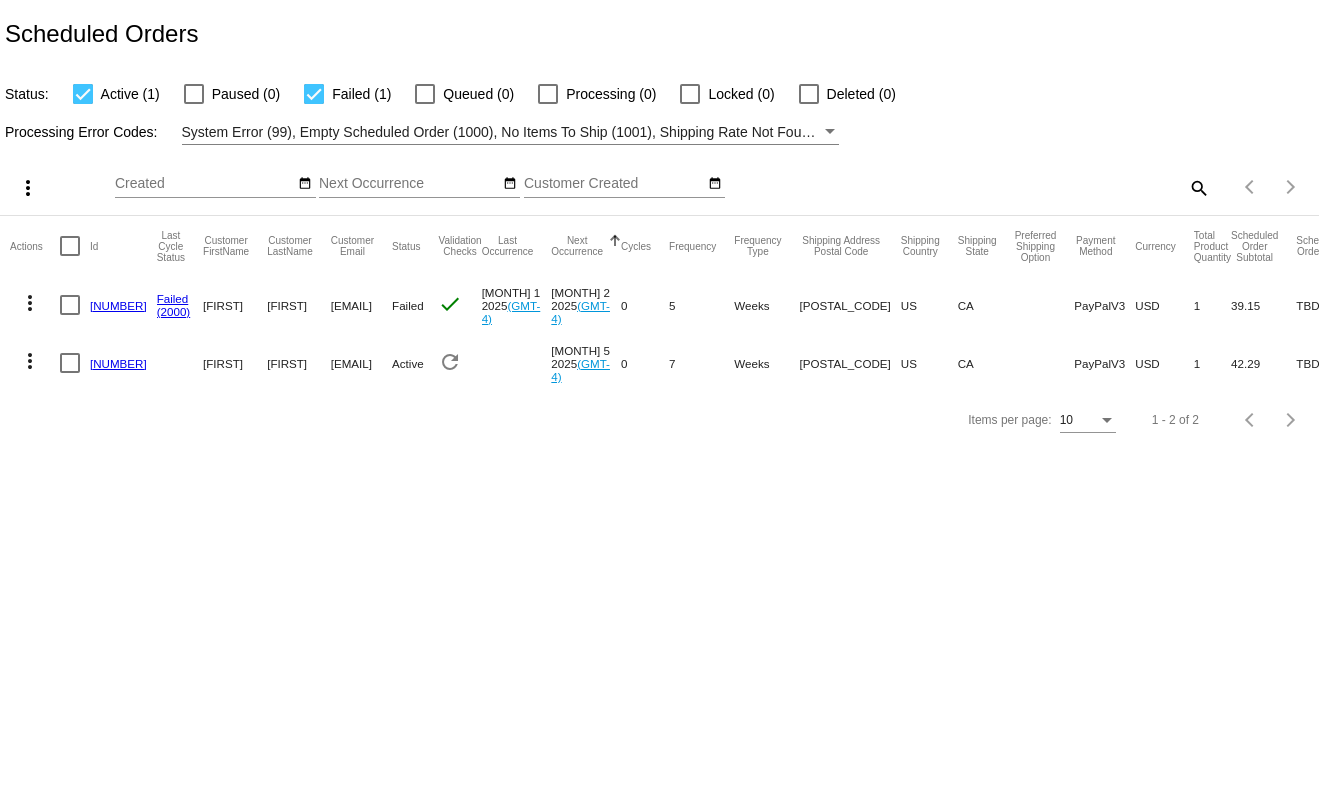 click on "search" 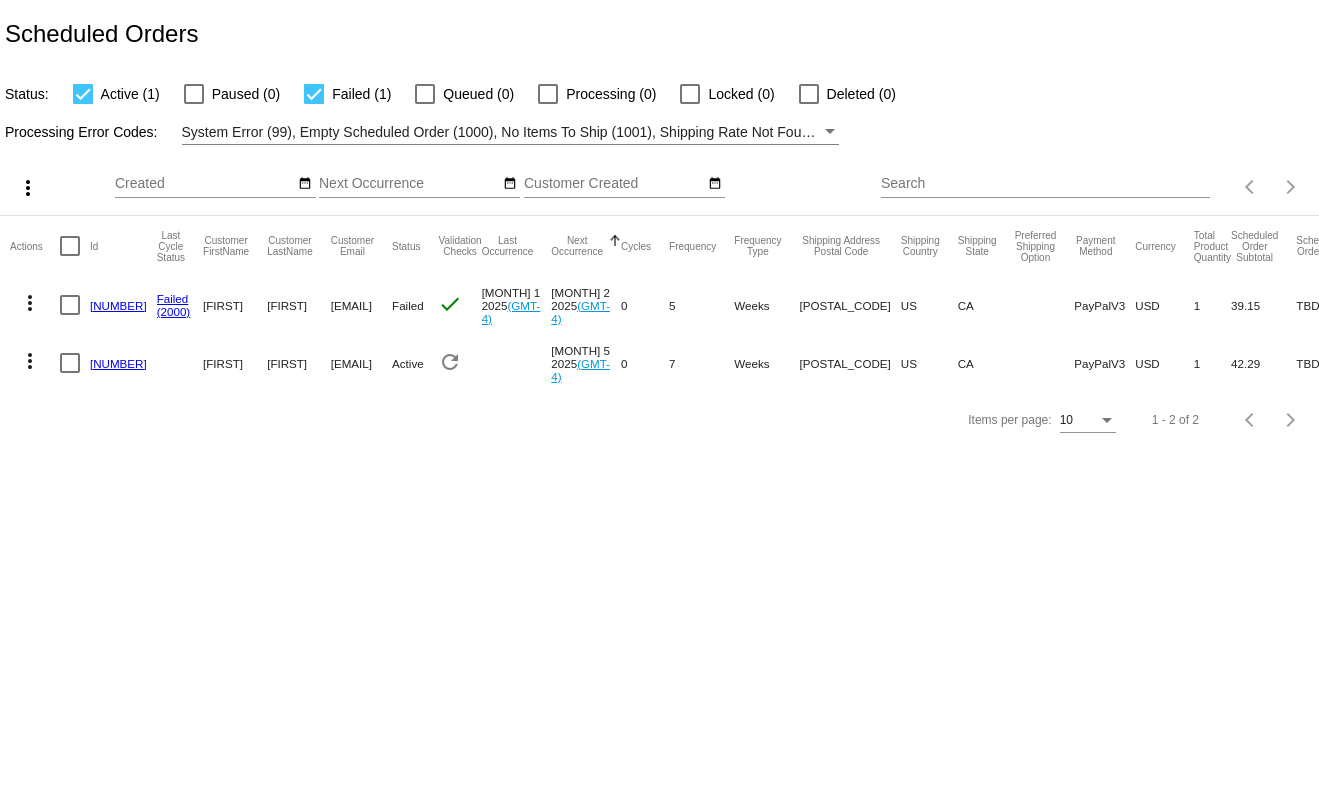 click on "Actions
Id   Last Cycle Status   Customer FirstName   Customer LastName   Customer Email   Status   Validation Checks   Last Occurrence   Next Occurrence   Sorted by NextOccurrenceUtc ascending  Cycles   Frequency   Frequency Type   Shipping Address Postal Code
Shipping Country
Shipping State
Preferred Shipping Option
Payment Method   Currency   Total Product Quantity   Scheduled Order Subtotal
Scheduled Order LTV
more_vert
[NUMBER]
Failed
(2000)
[FIRST]
[LAST]
[EMAIL]
Failed
check
[MONTH] 1 2025
(GMT-4)
[MONTH] 2 2025
(GMT-4)
0  5  Weeks  [POSTAL_CODE]  US  CA    PayPalV3  USD  1  39.15  TBD
more_vert" 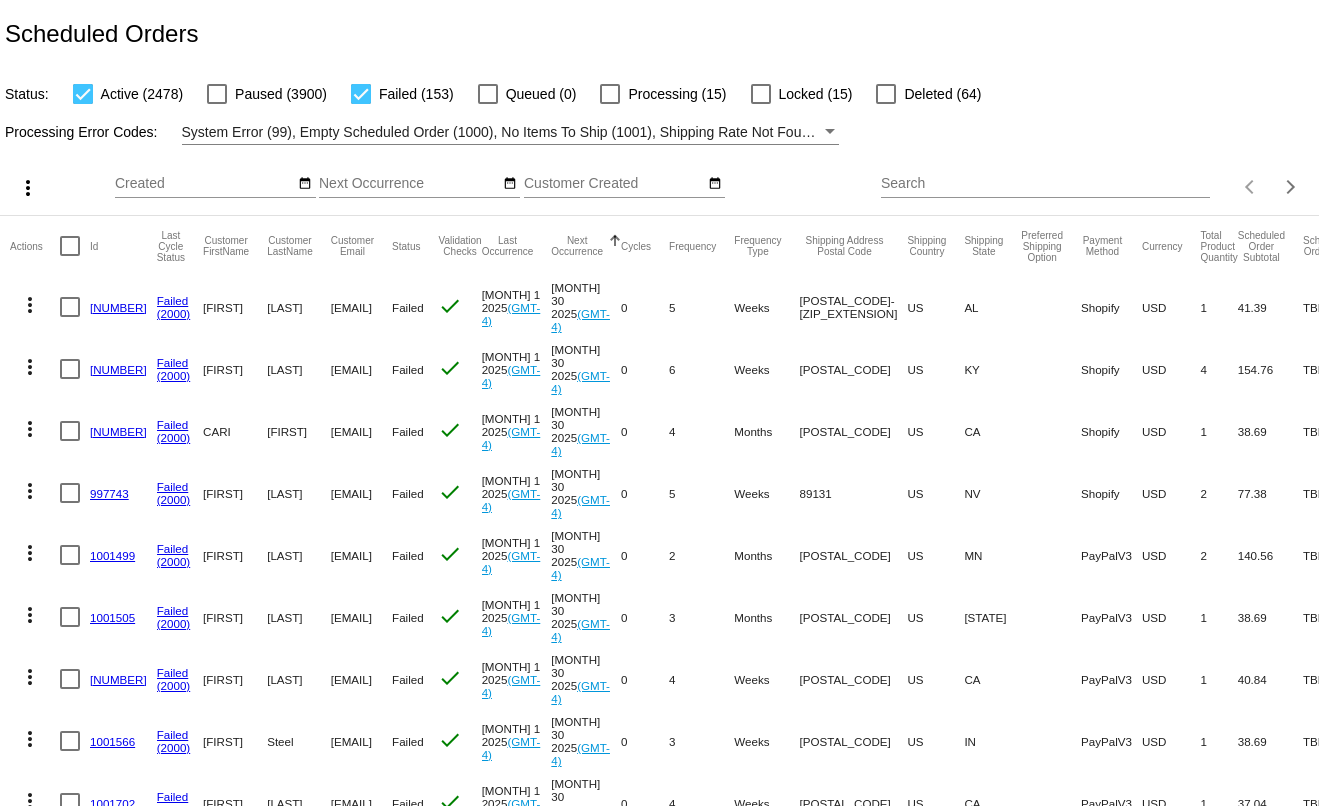 click on "Search" at bounding box center [1045, 184] 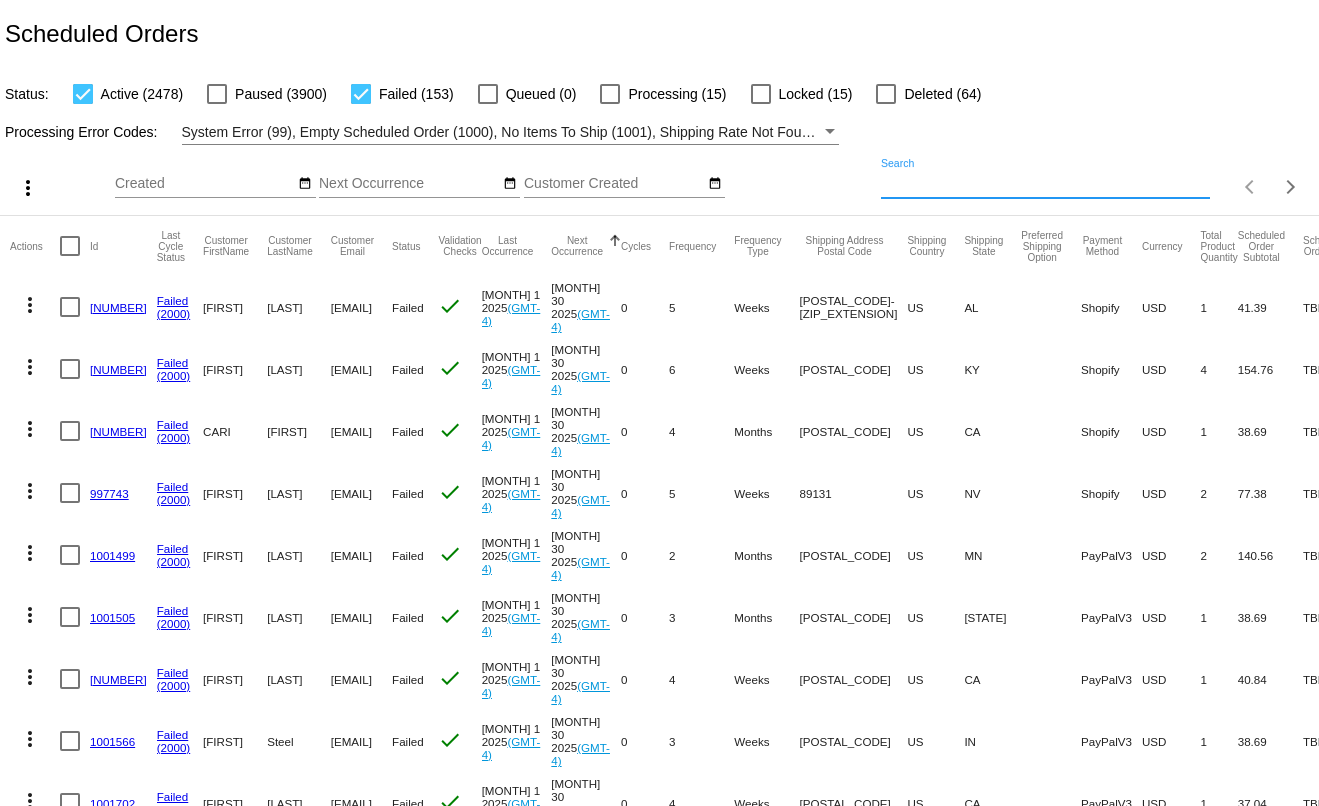 paste on "[EMAIL]" 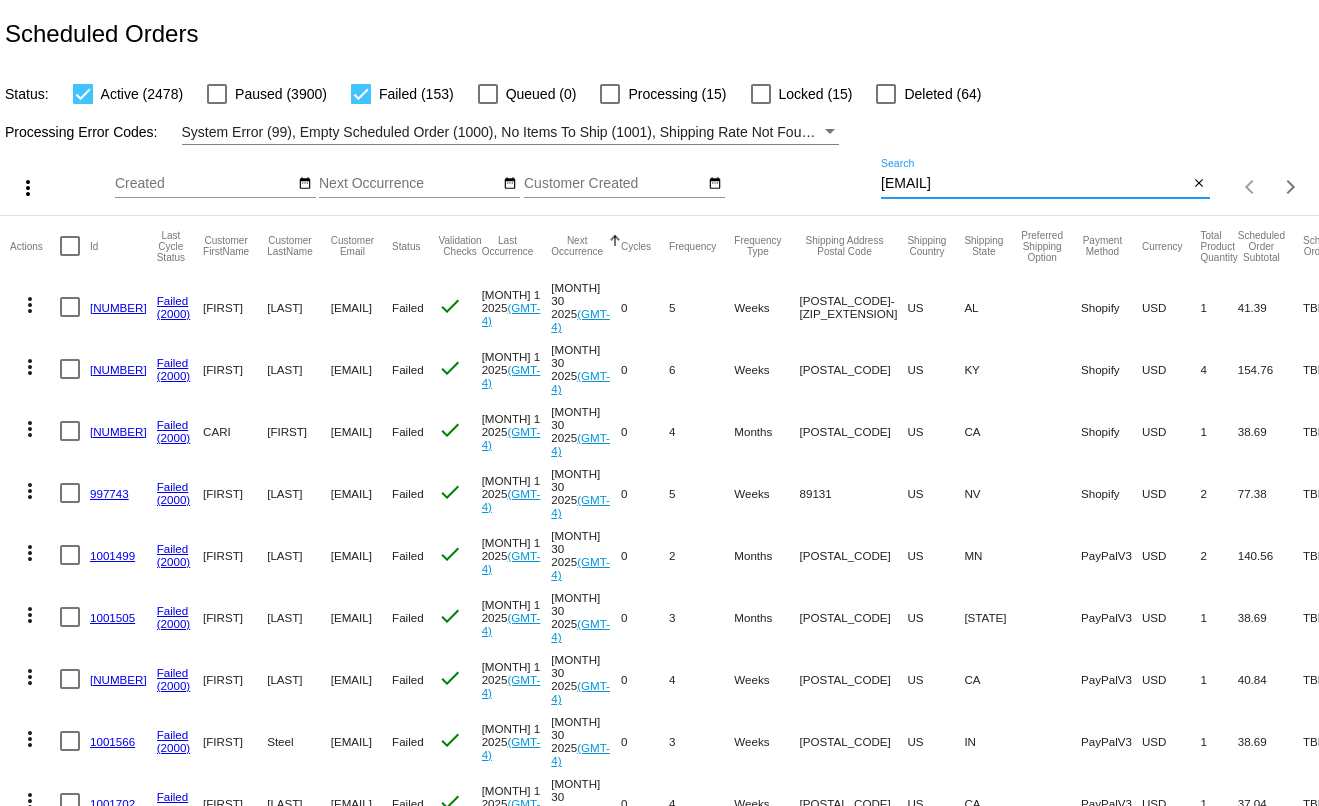 type on "[EMAIL]" 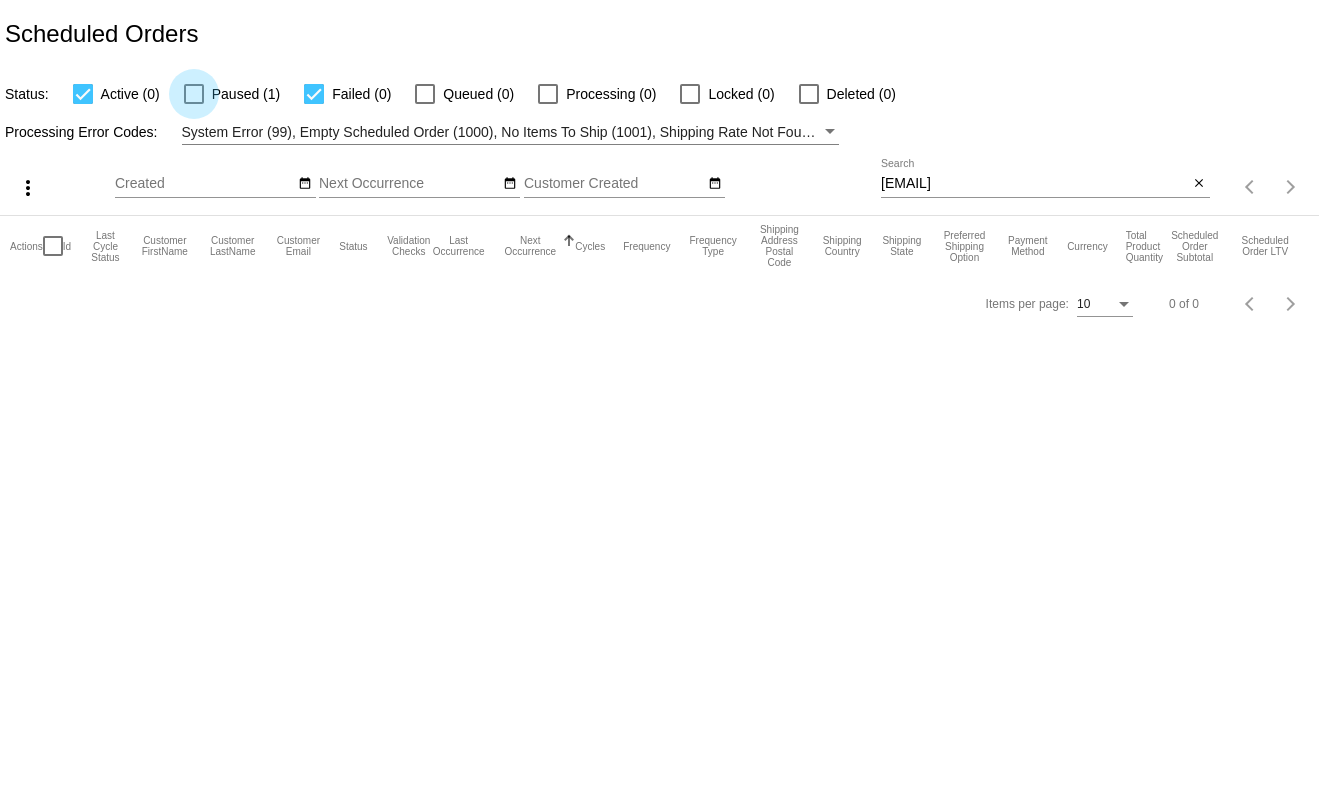 click on "Paused (1)" at bounding box center (232, 94) 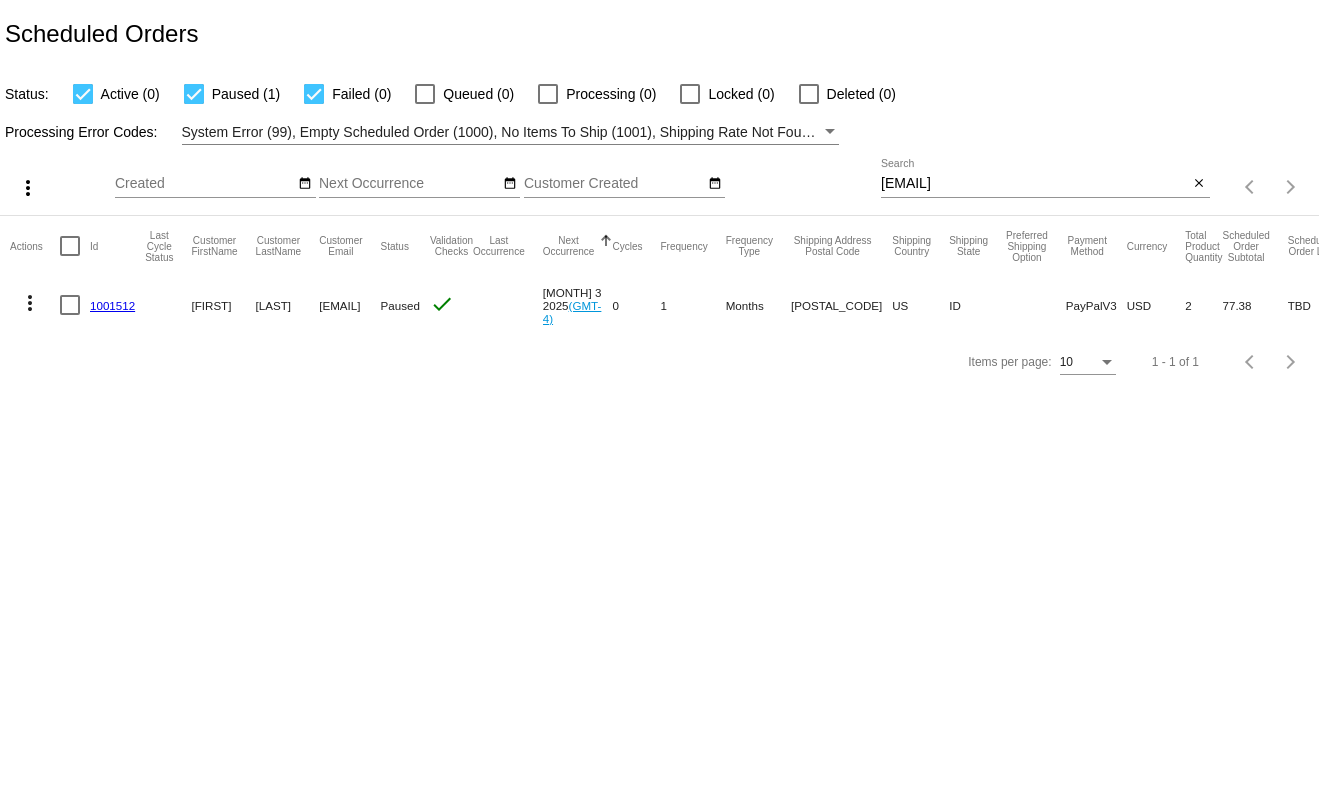 click on "1001512" 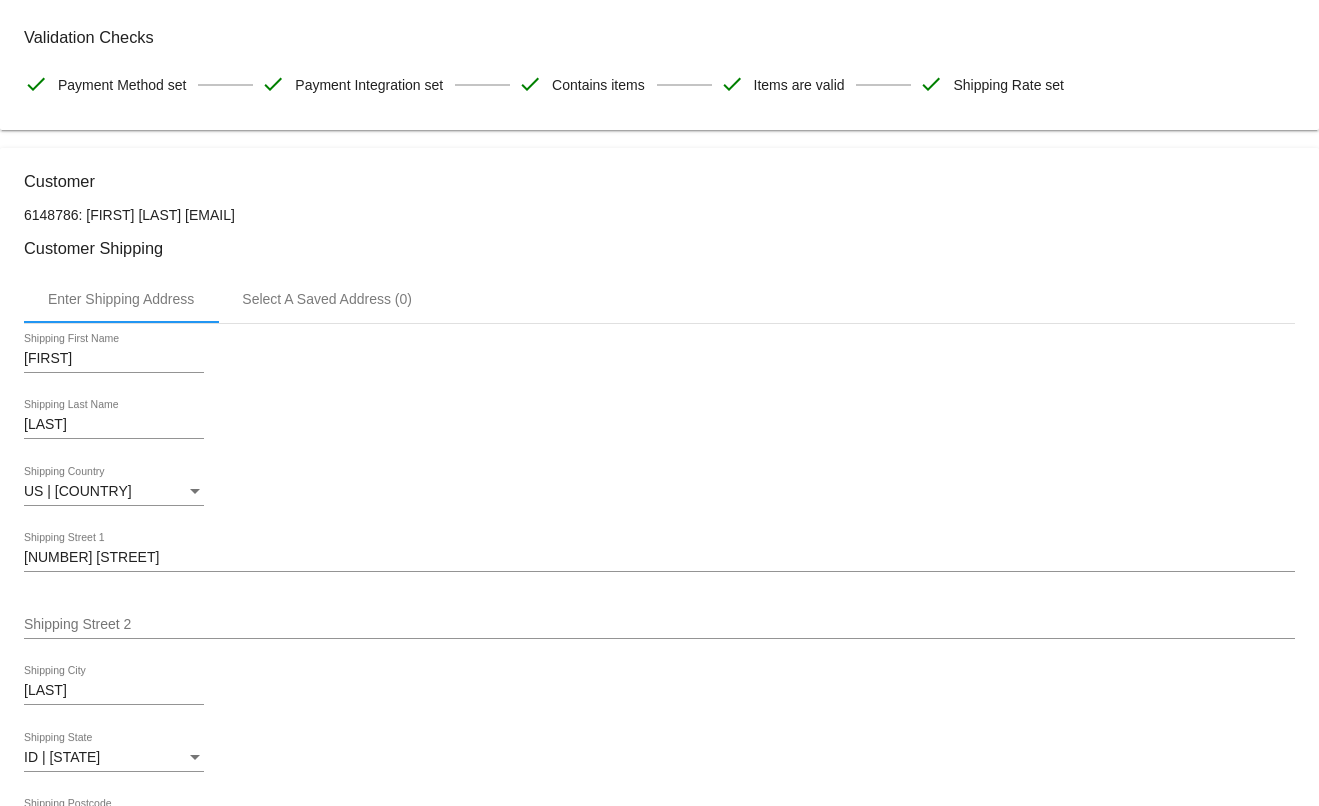 scroll, scrollTop: 0, scrollLeft: 0, axis: both 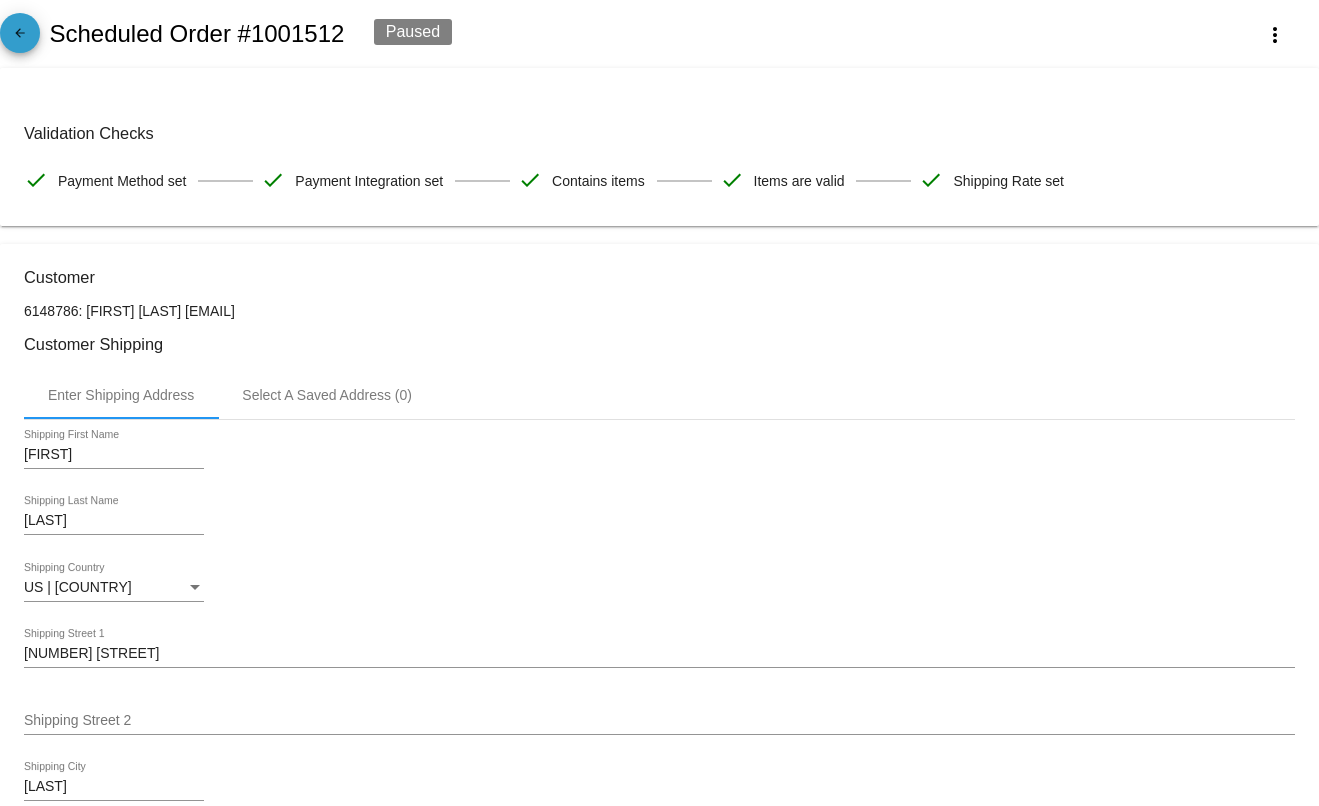 click on "arrow_back" 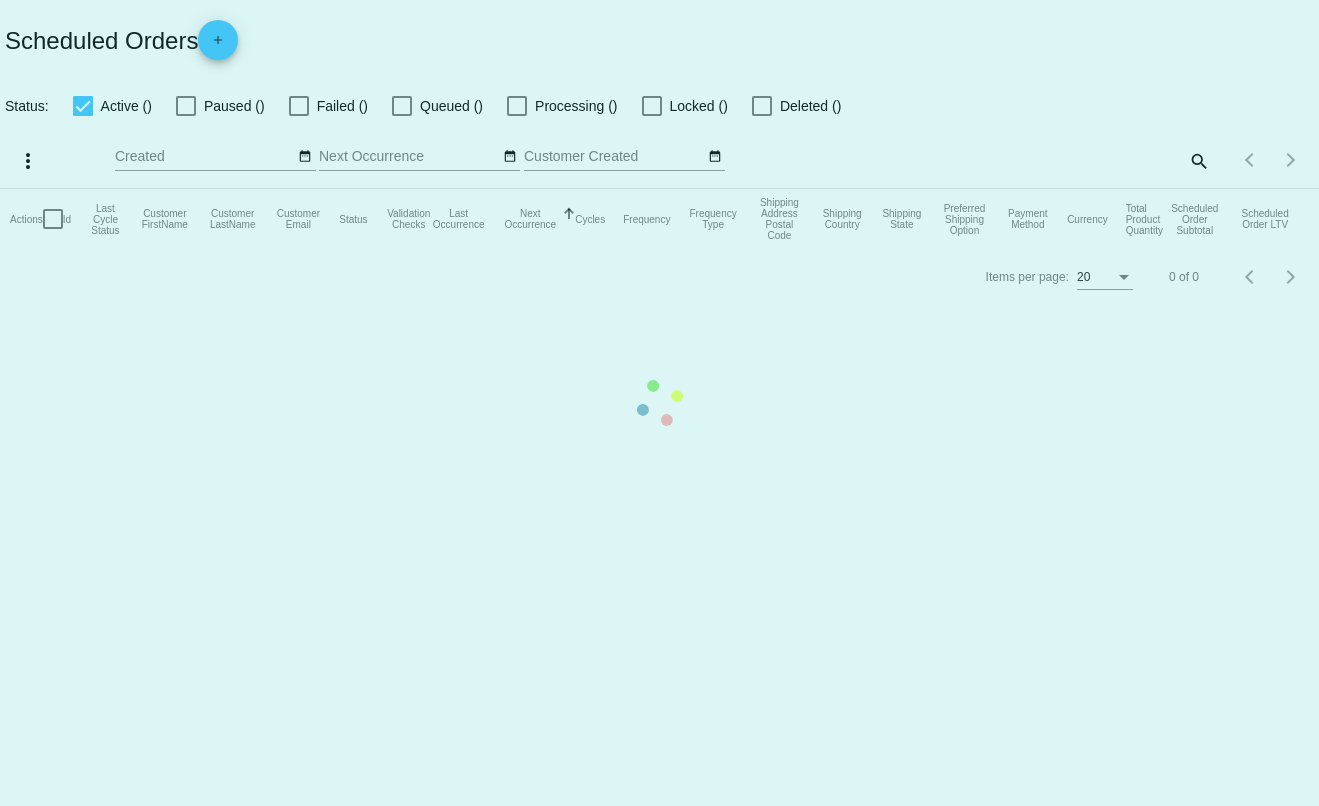 checkbox on "true" 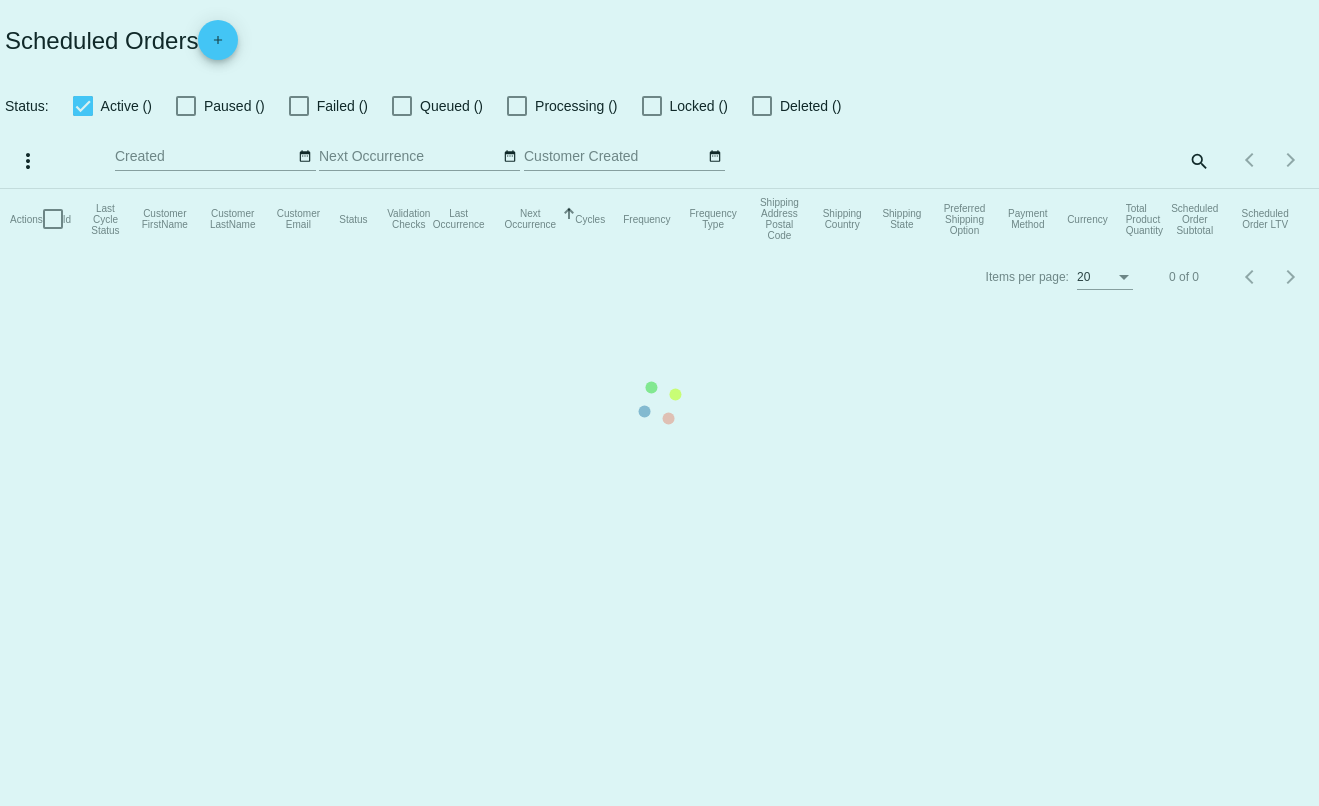 checkbox on "true" 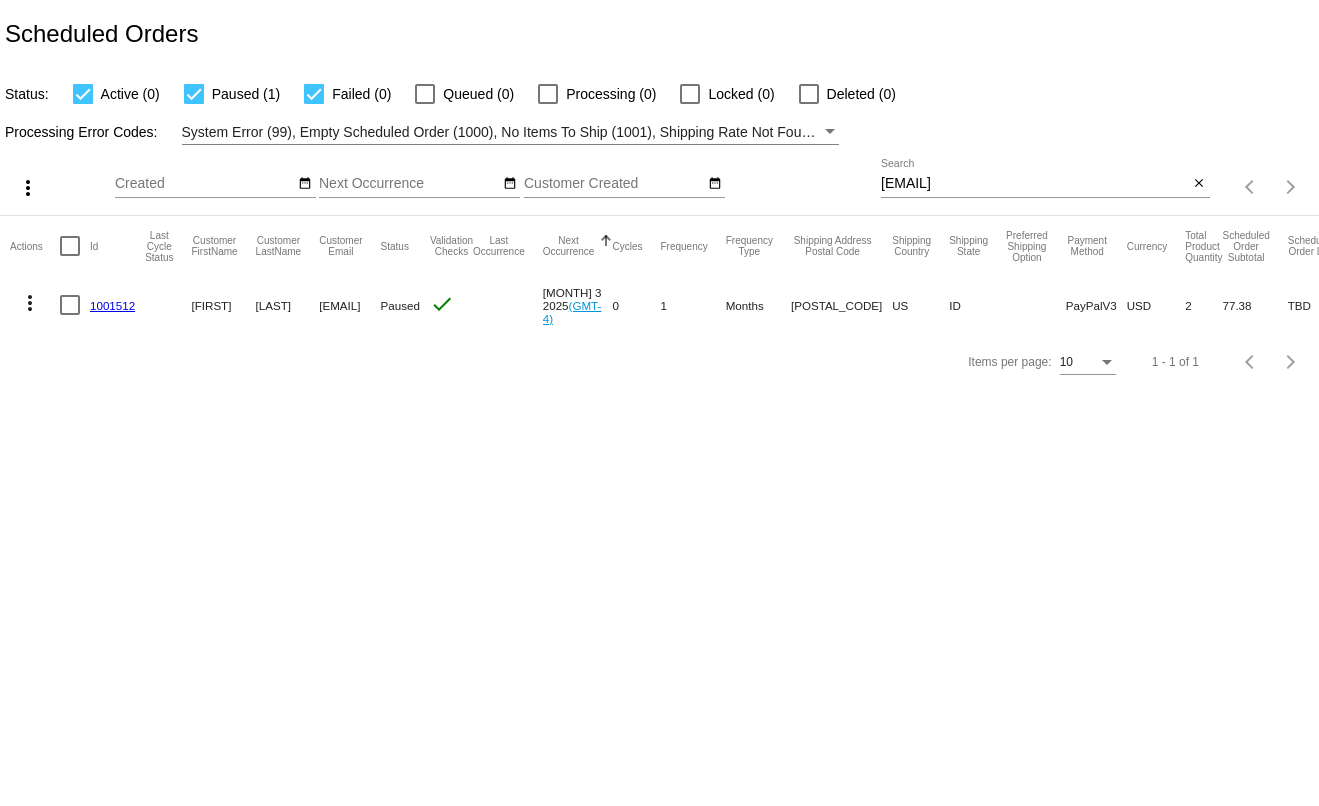click on "1001512" 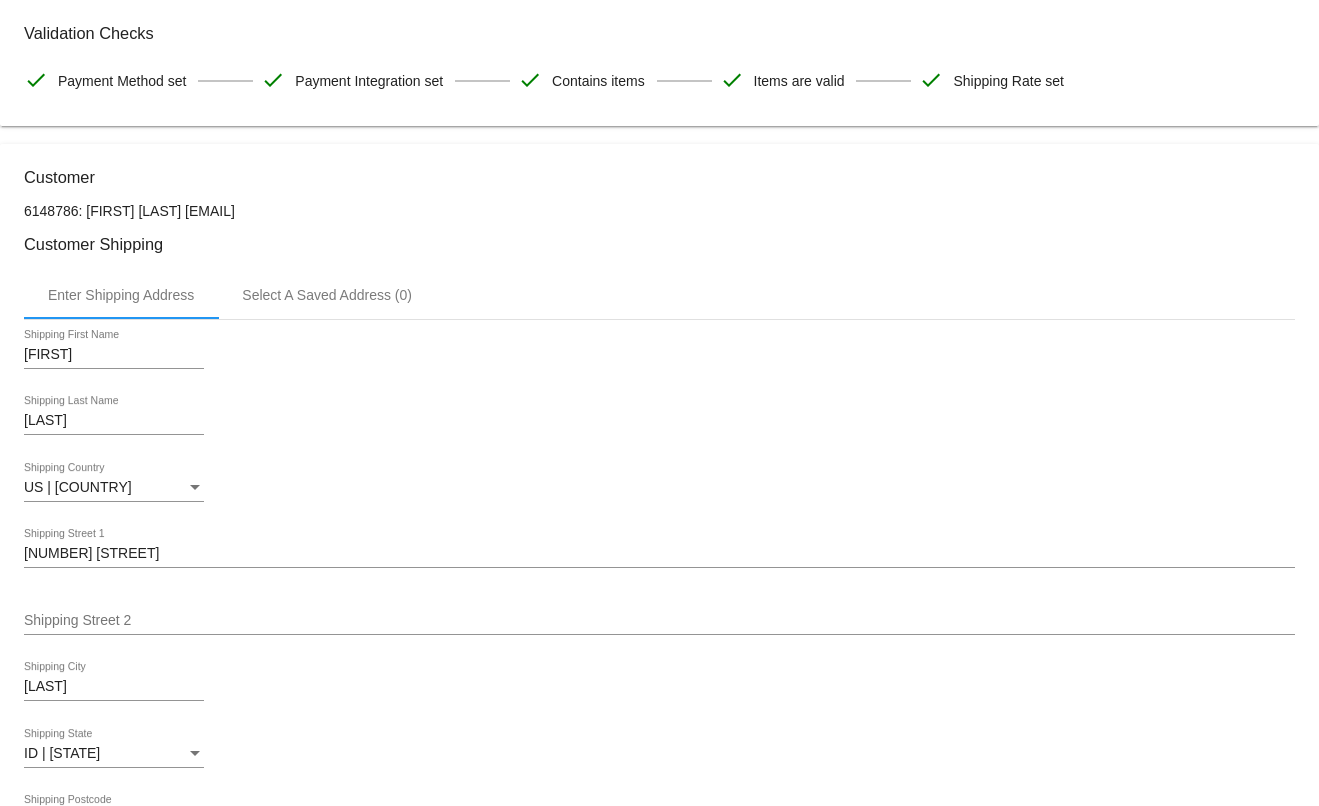 scroll, scrollTop: 0, scrollLeft: 0, axis: both 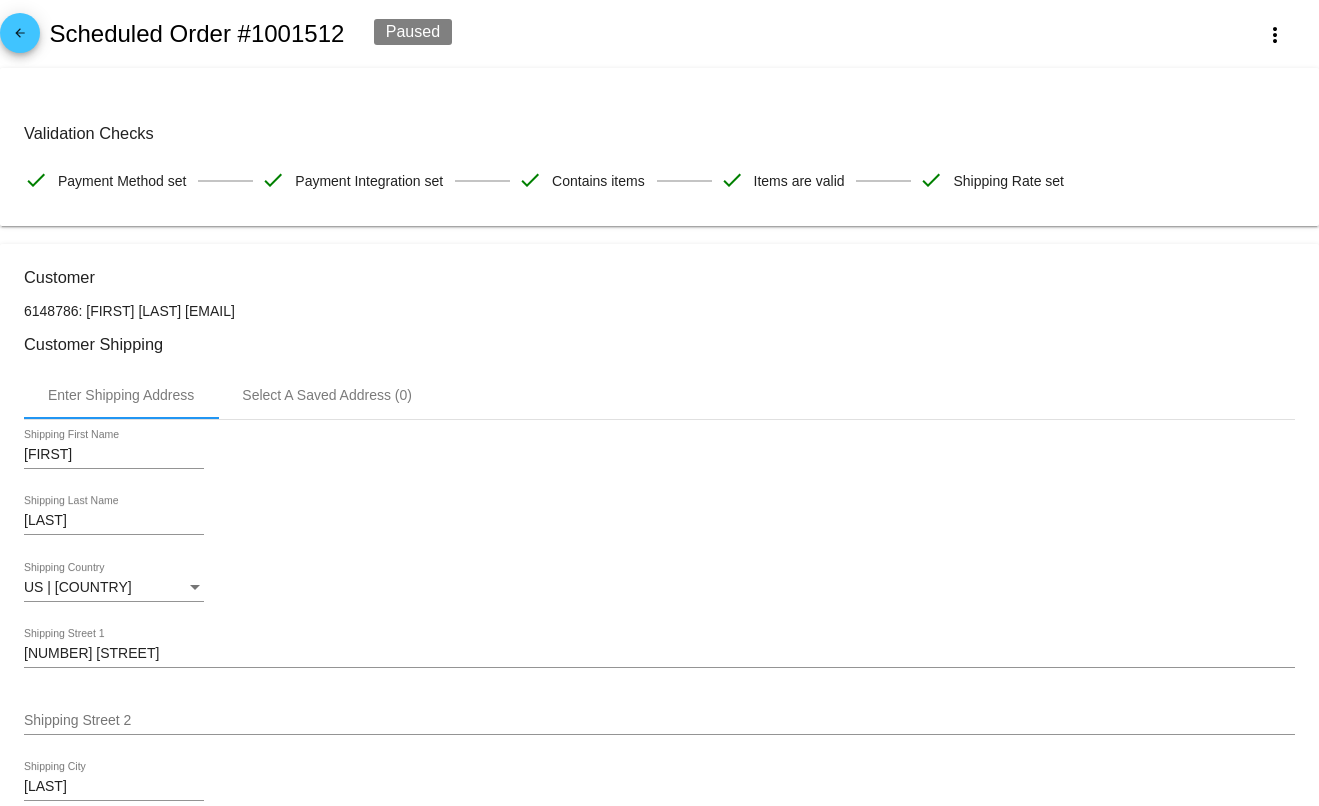 click on "arrow_back" 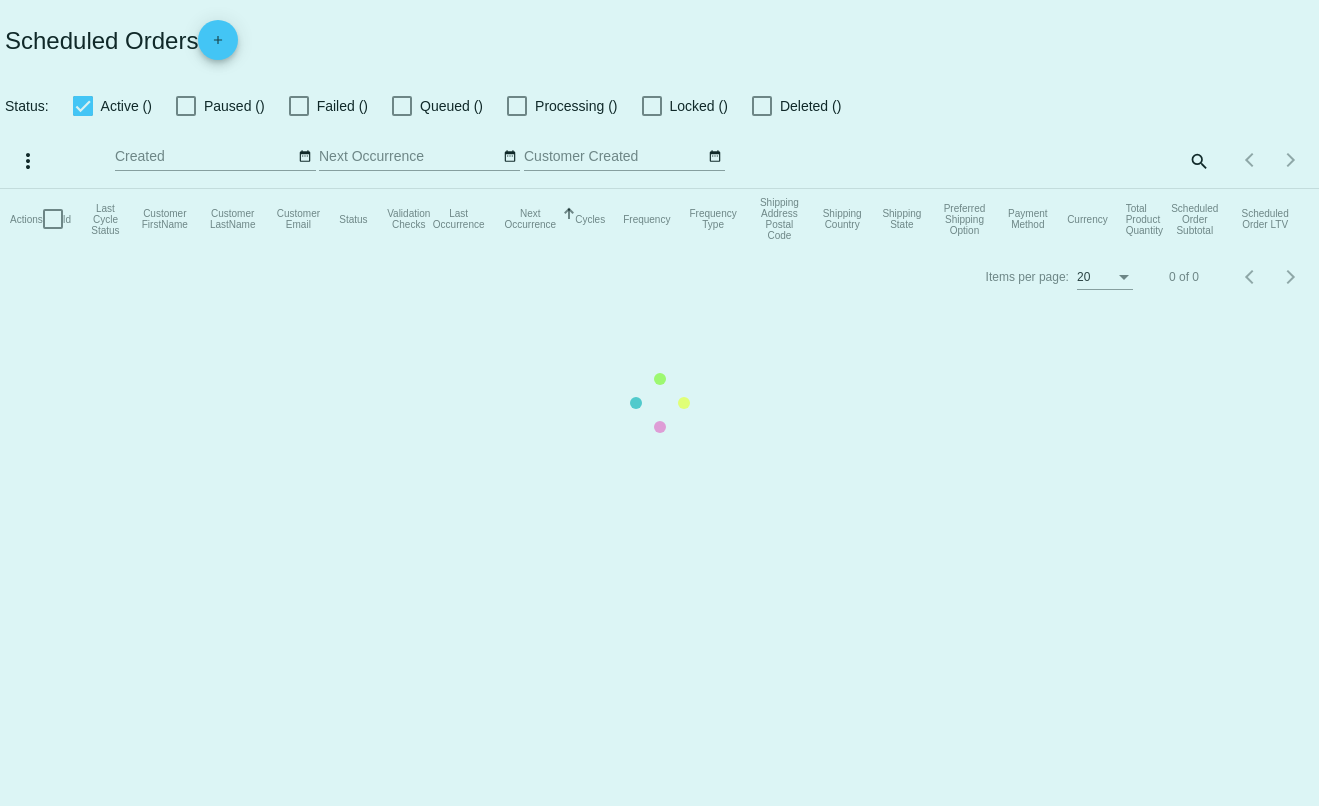 checkbox on "true" 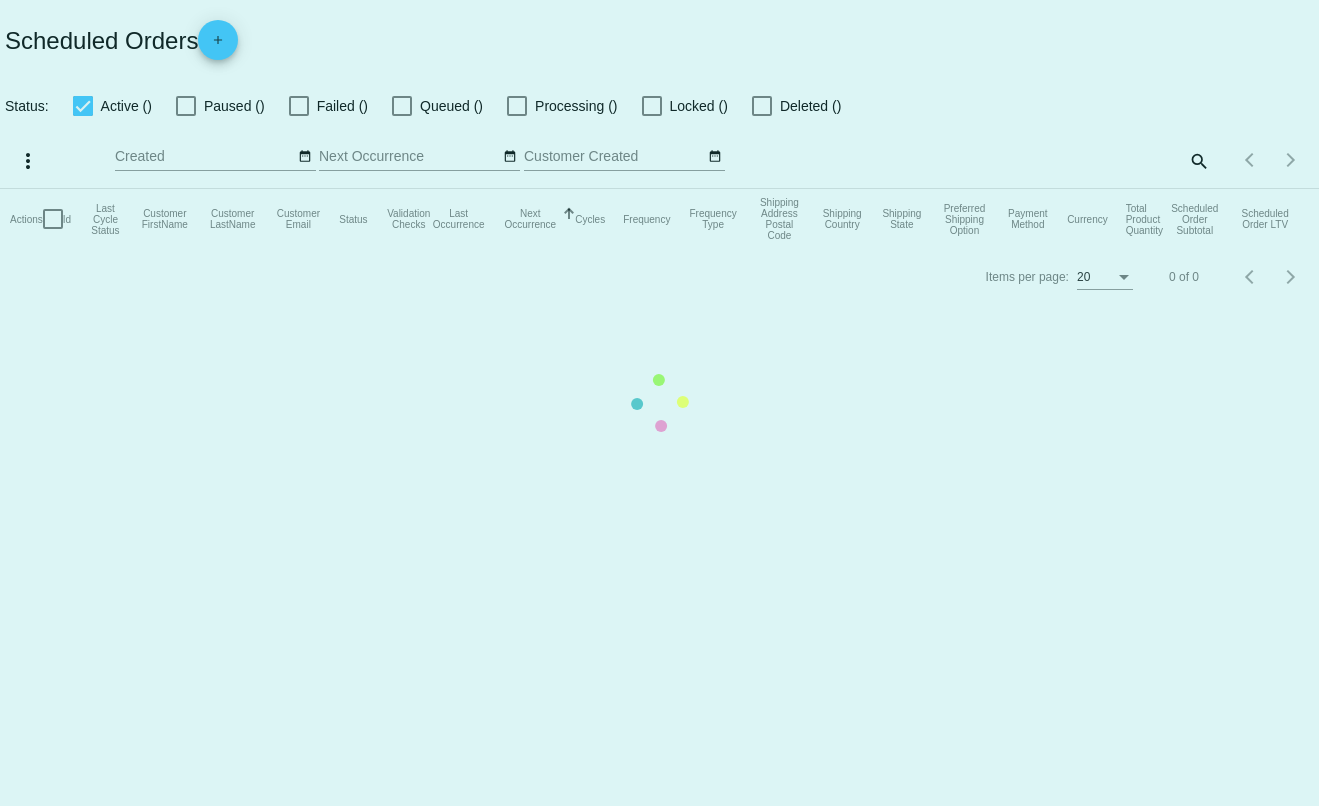 checkbox on "true" 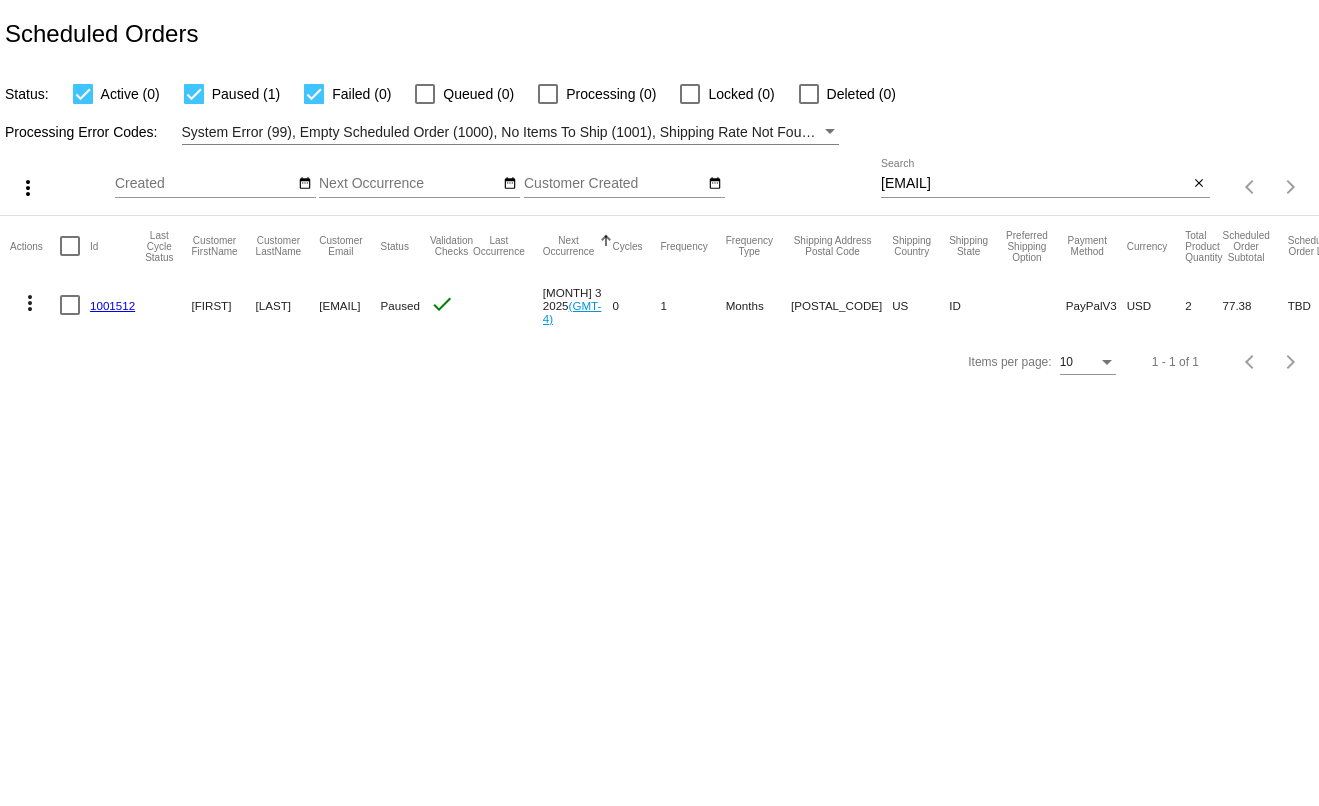 drag, startPoint x: 451, startPoint y: 306, endPoint x: 320, endPoint y: 306, distance: 131 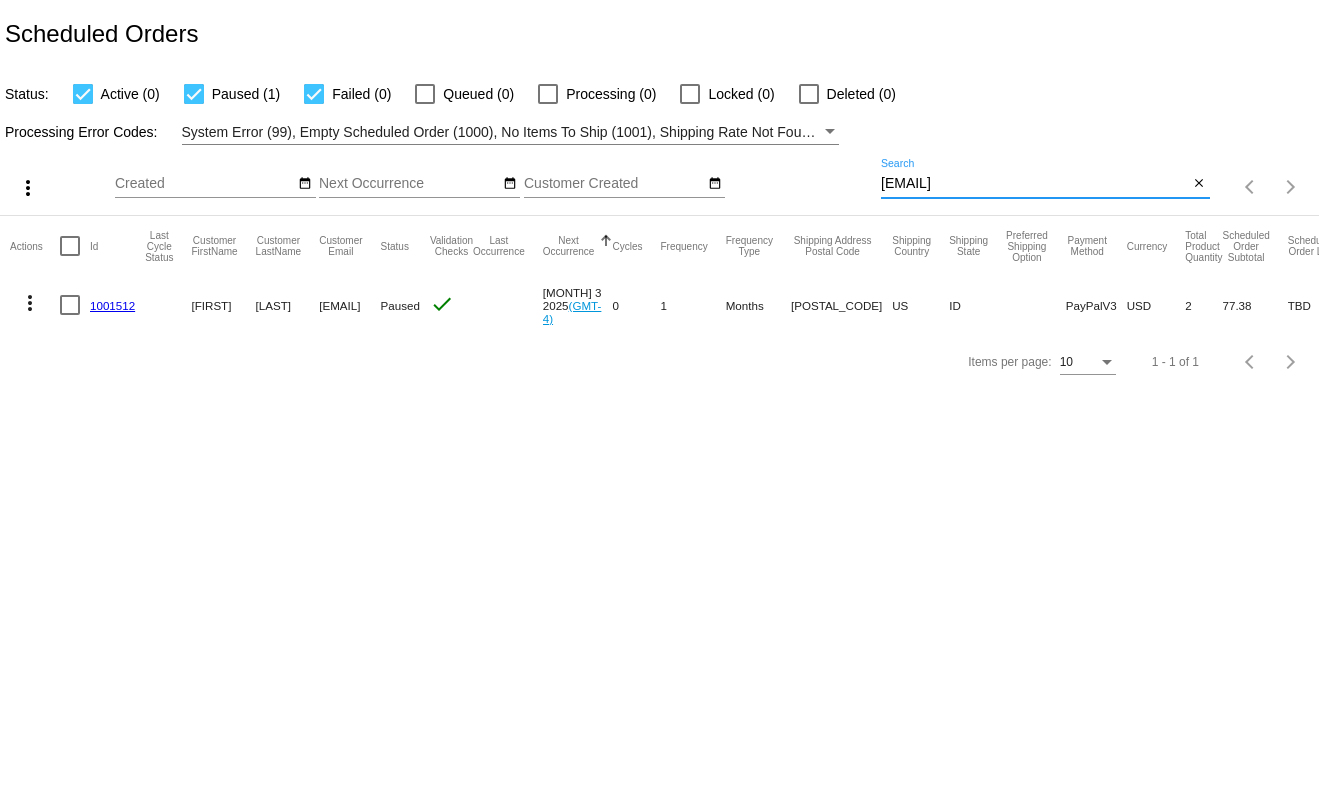 click on "[EMAIL]" at bounding box center [1035, 184] 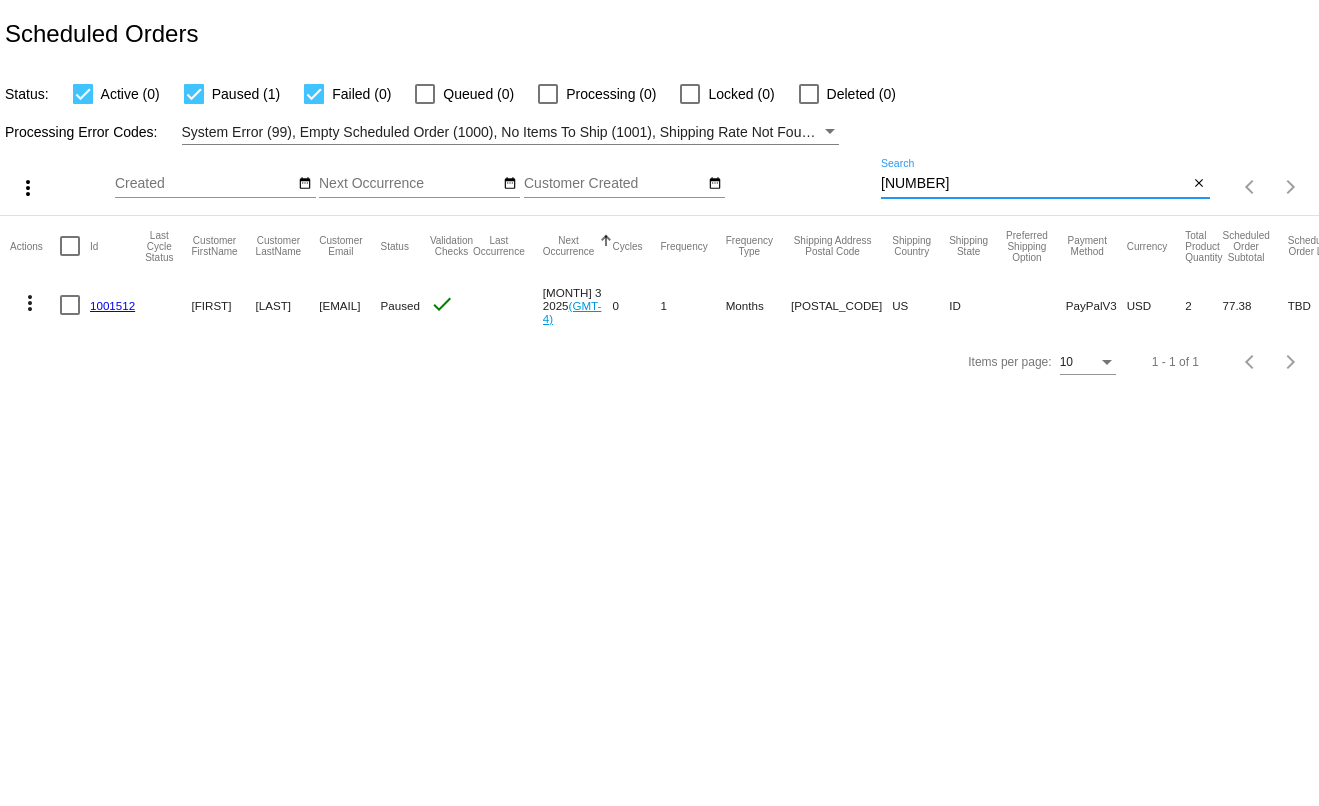 type on "[NUMBER]" 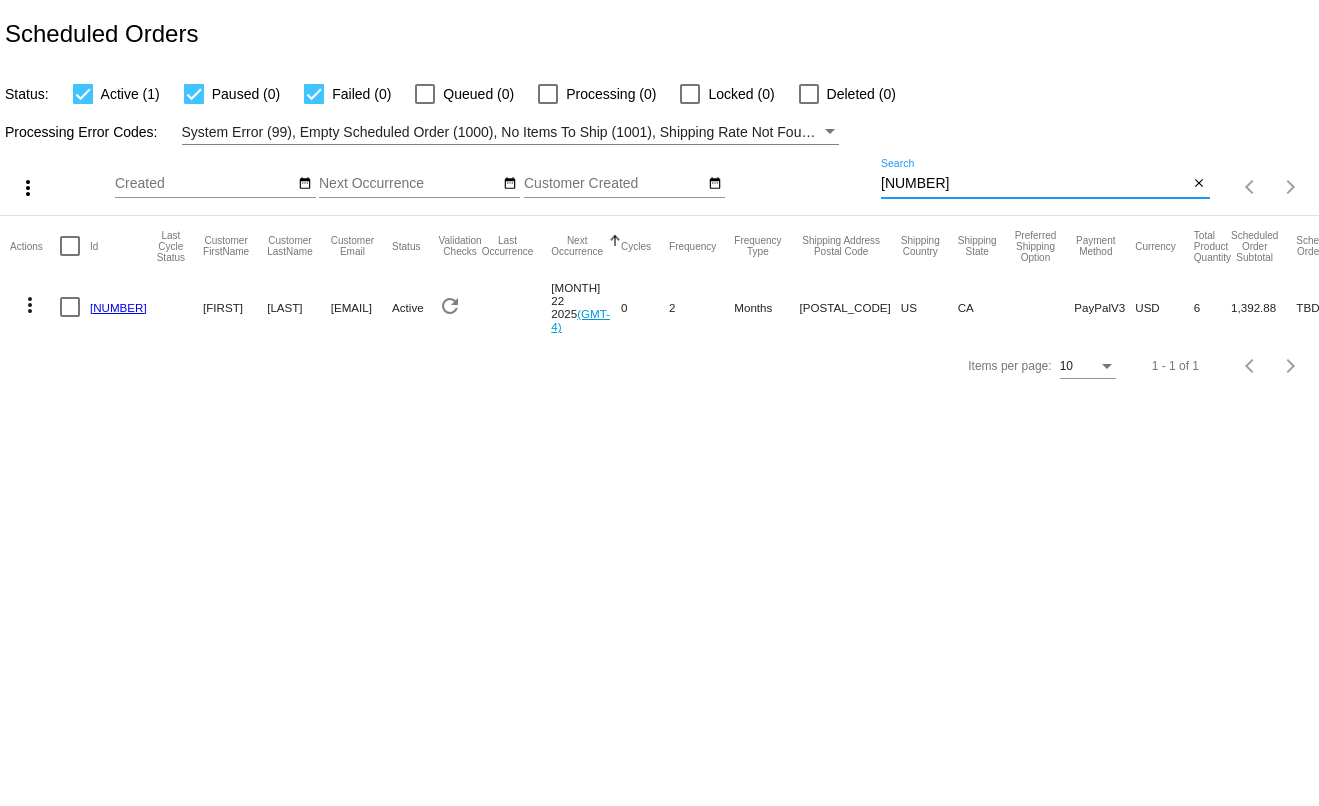 scroll, scrollTop: 0, scrollLeft: 43, axis: horizontal 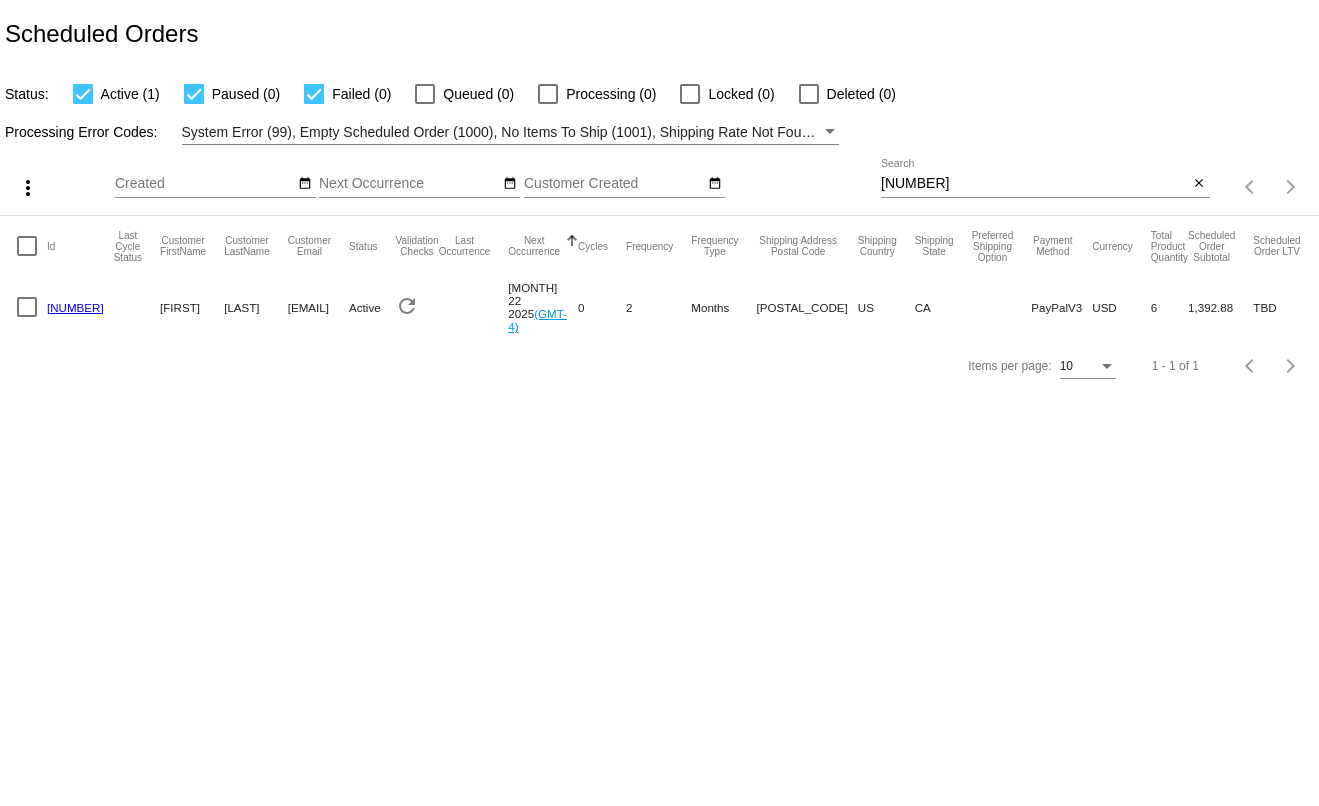 click on "[NUMBER]" 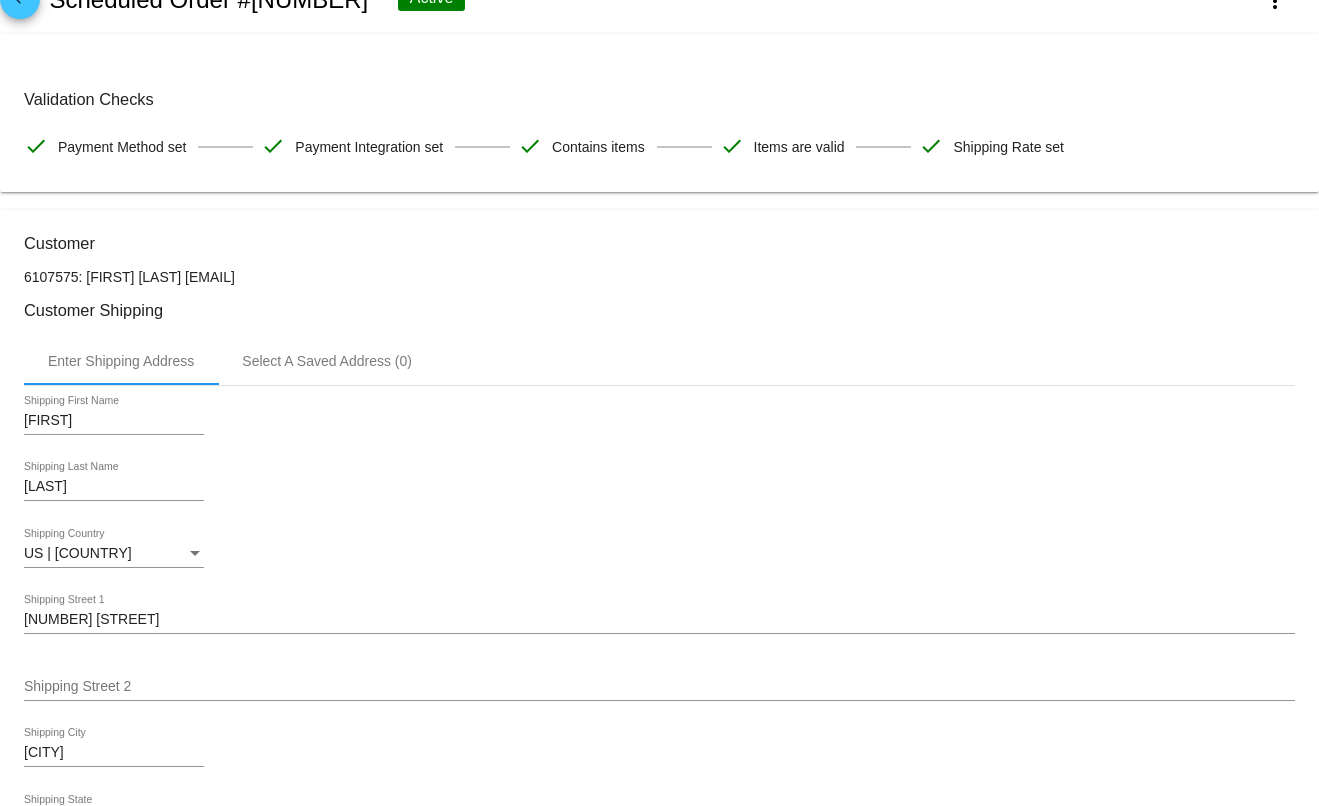 scroll, scrollTop: 0, scrollLeft: 0, axis: both 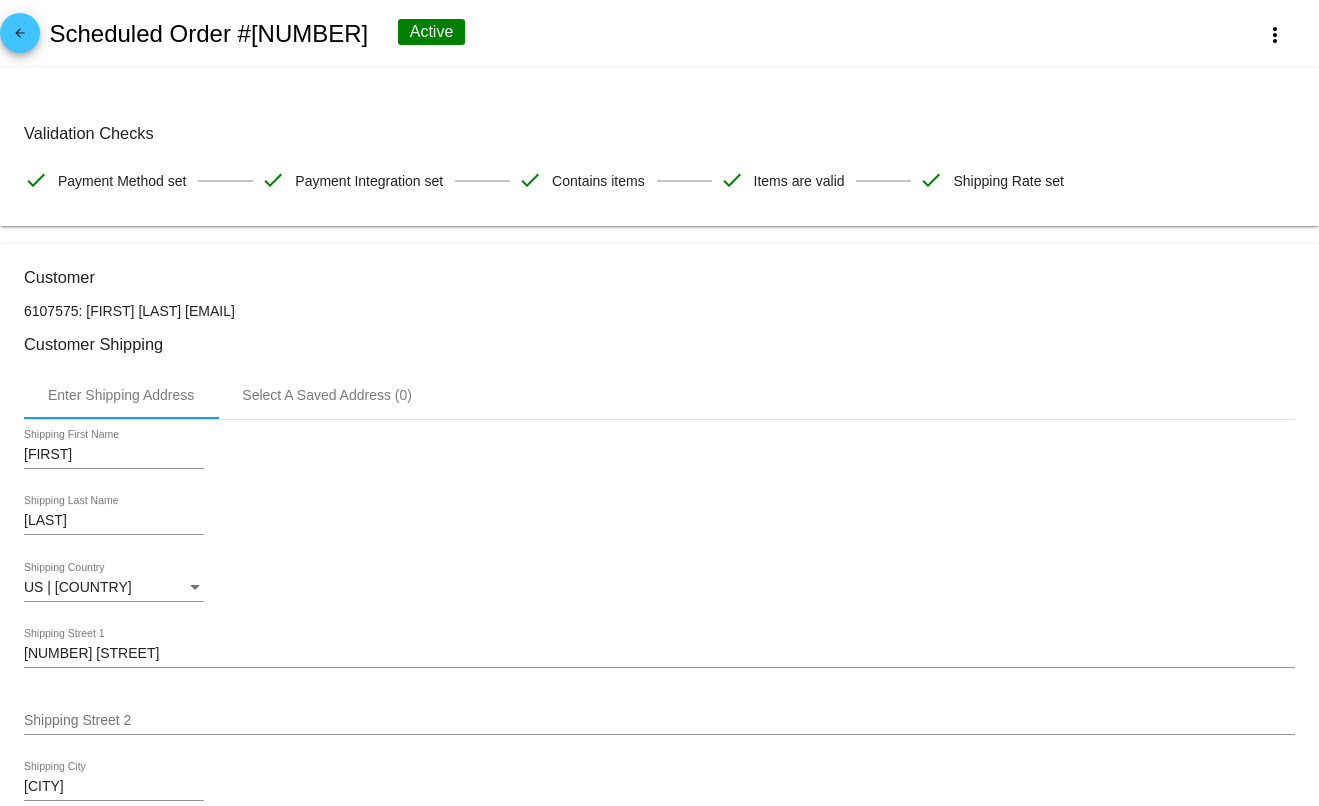 click on "arrow_back" 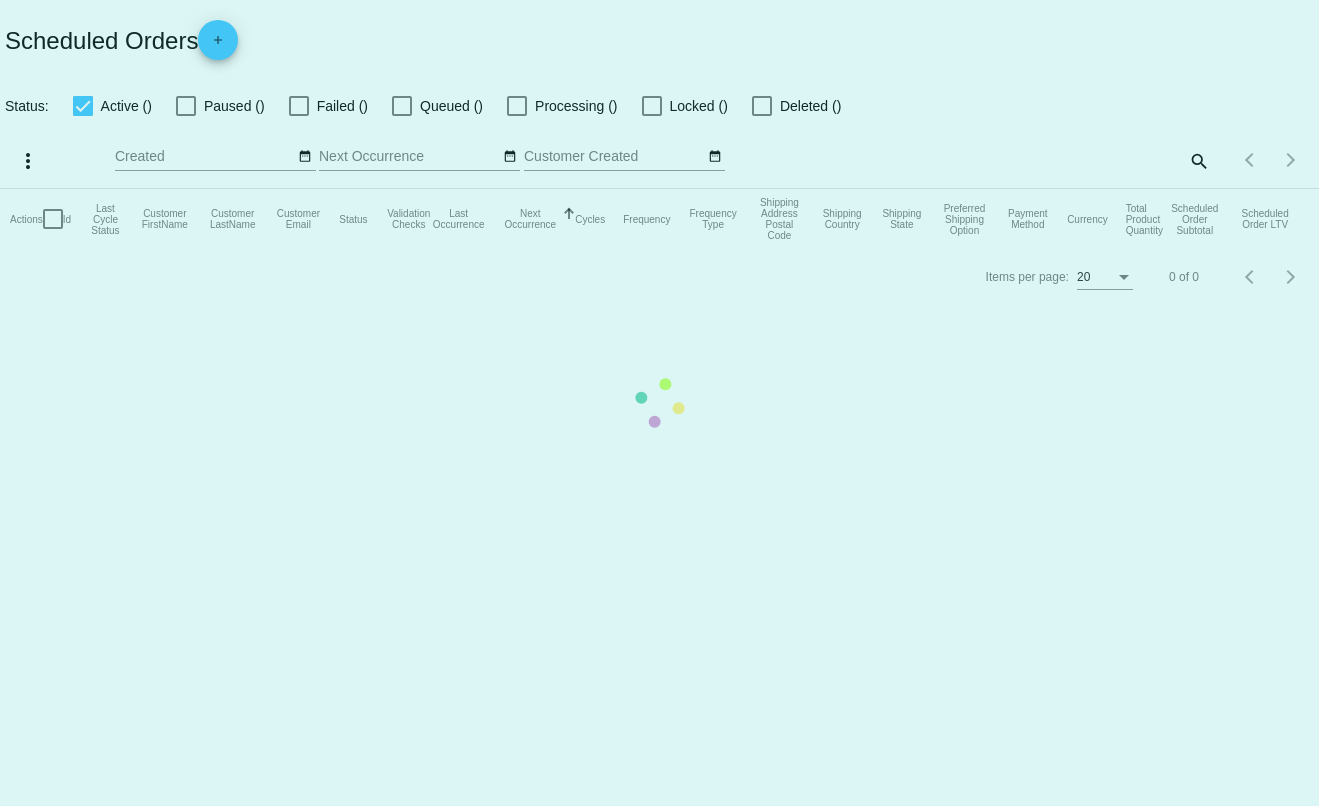 checkbox on "true" 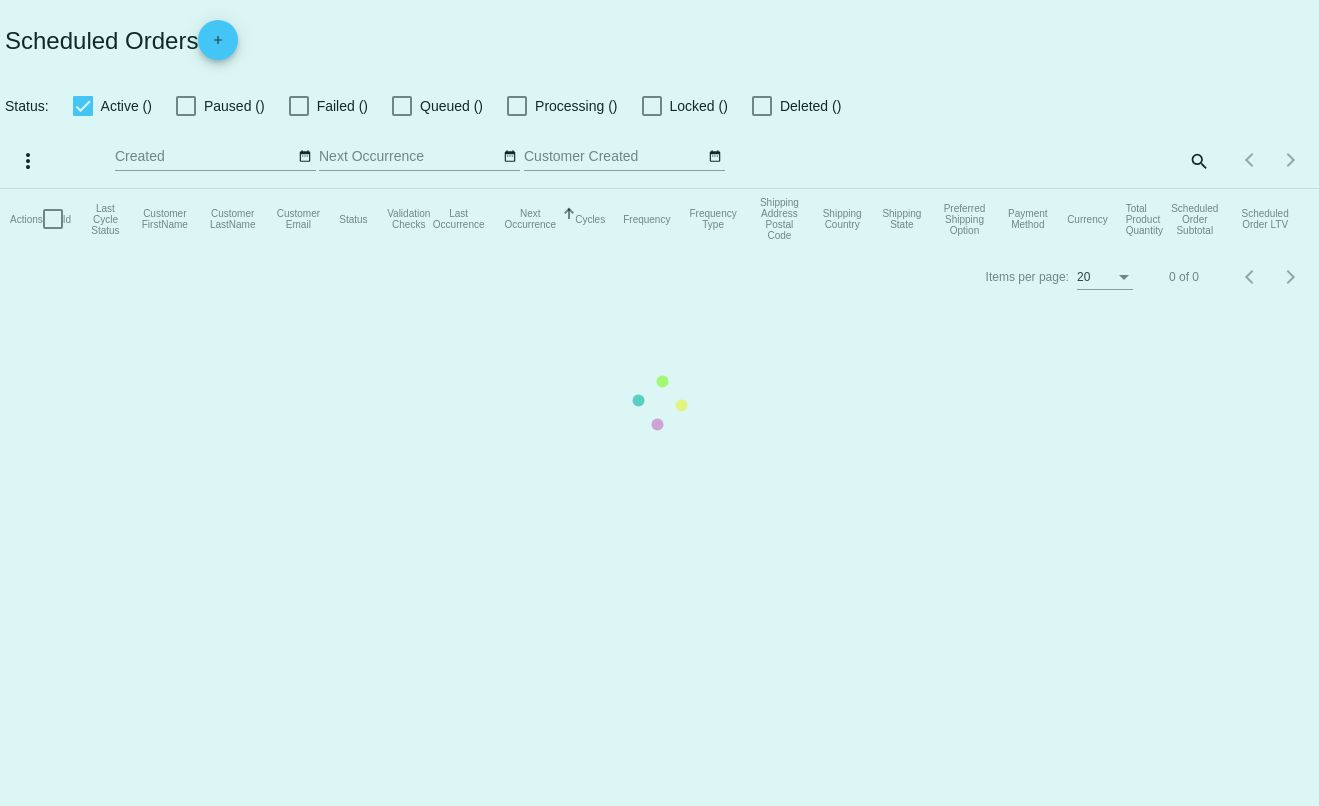 checkbox on "true" 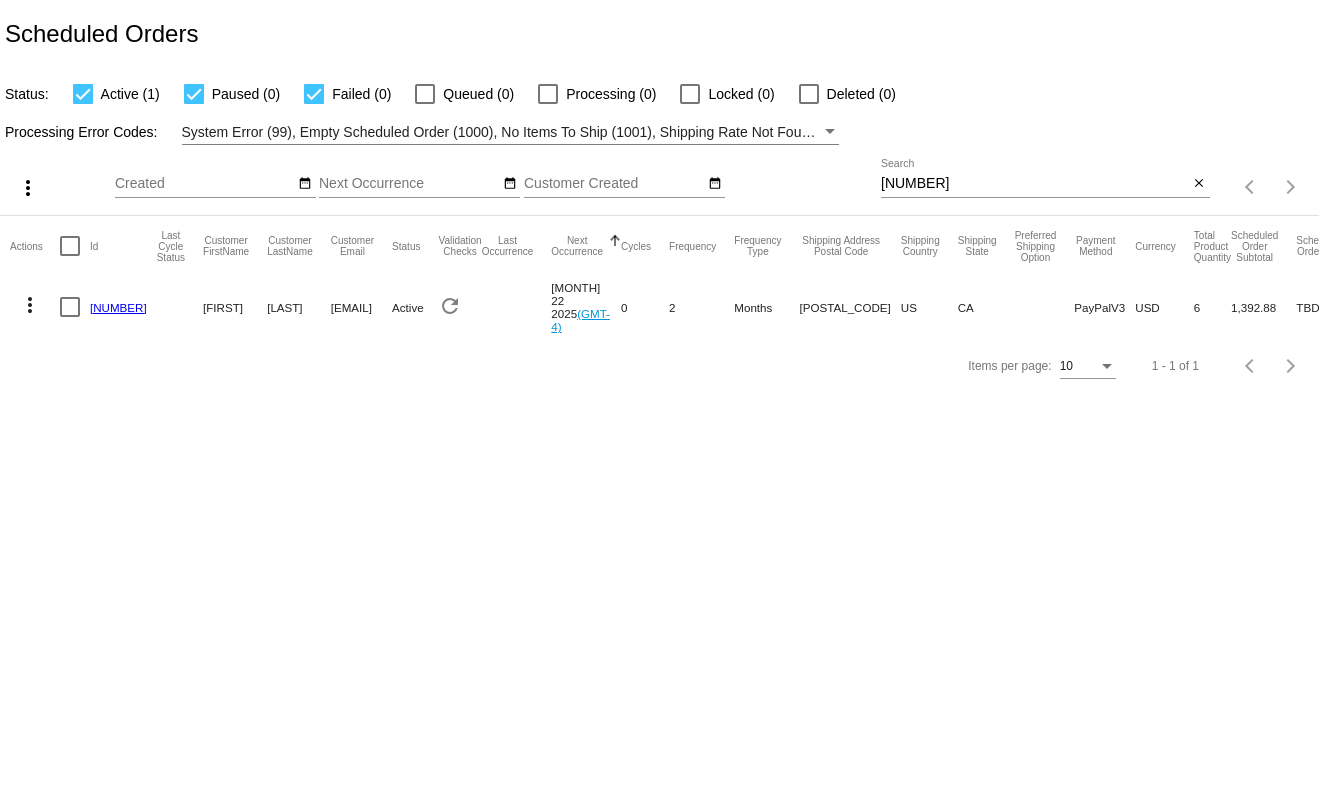 drag, startPoint x: 1279, startPoint y: 308, endPoint x: 1228, endPoint y: 307, distance: 51.009804 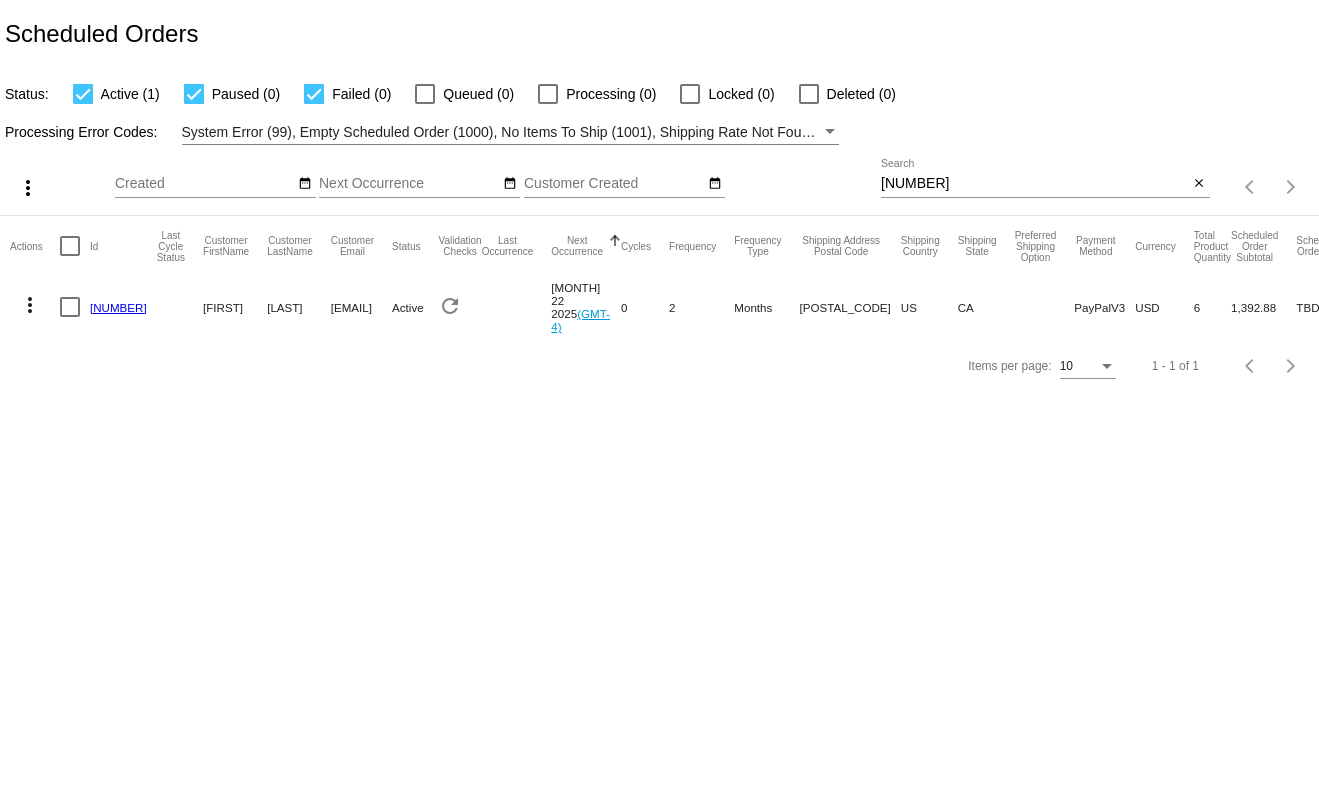 click on "[NUMBER]" at bounding box center (1035, 184) 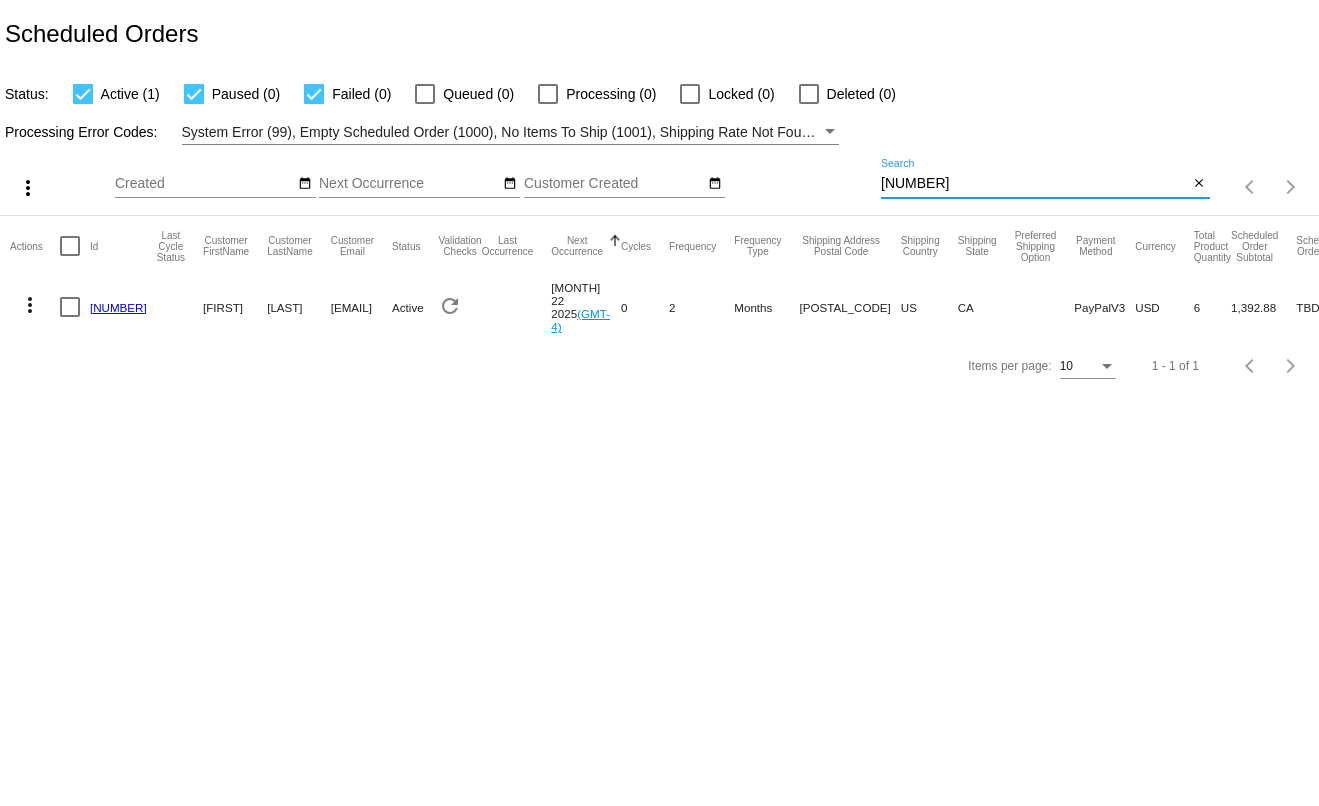 click on "[NUMBER]" at bounding box center (1035, 184) 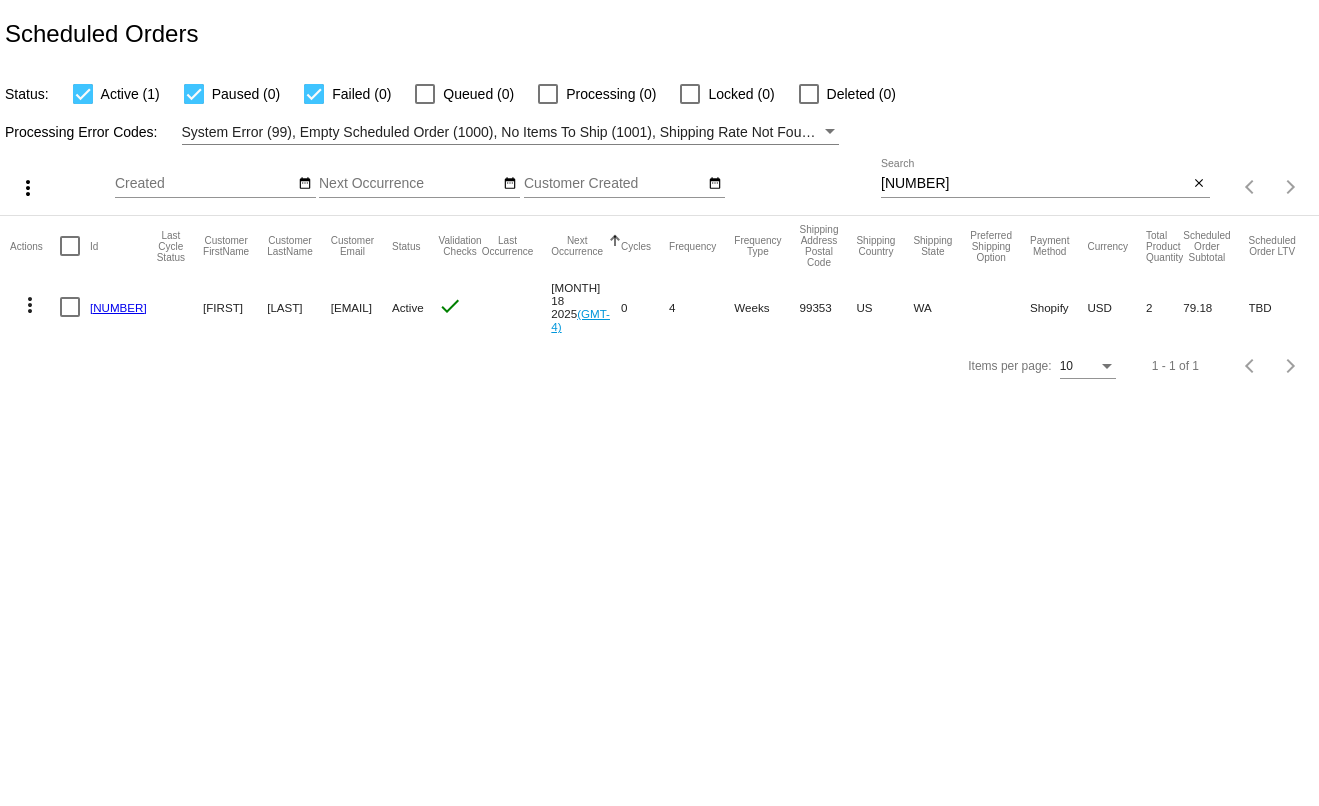 click on "[NUMBER]" 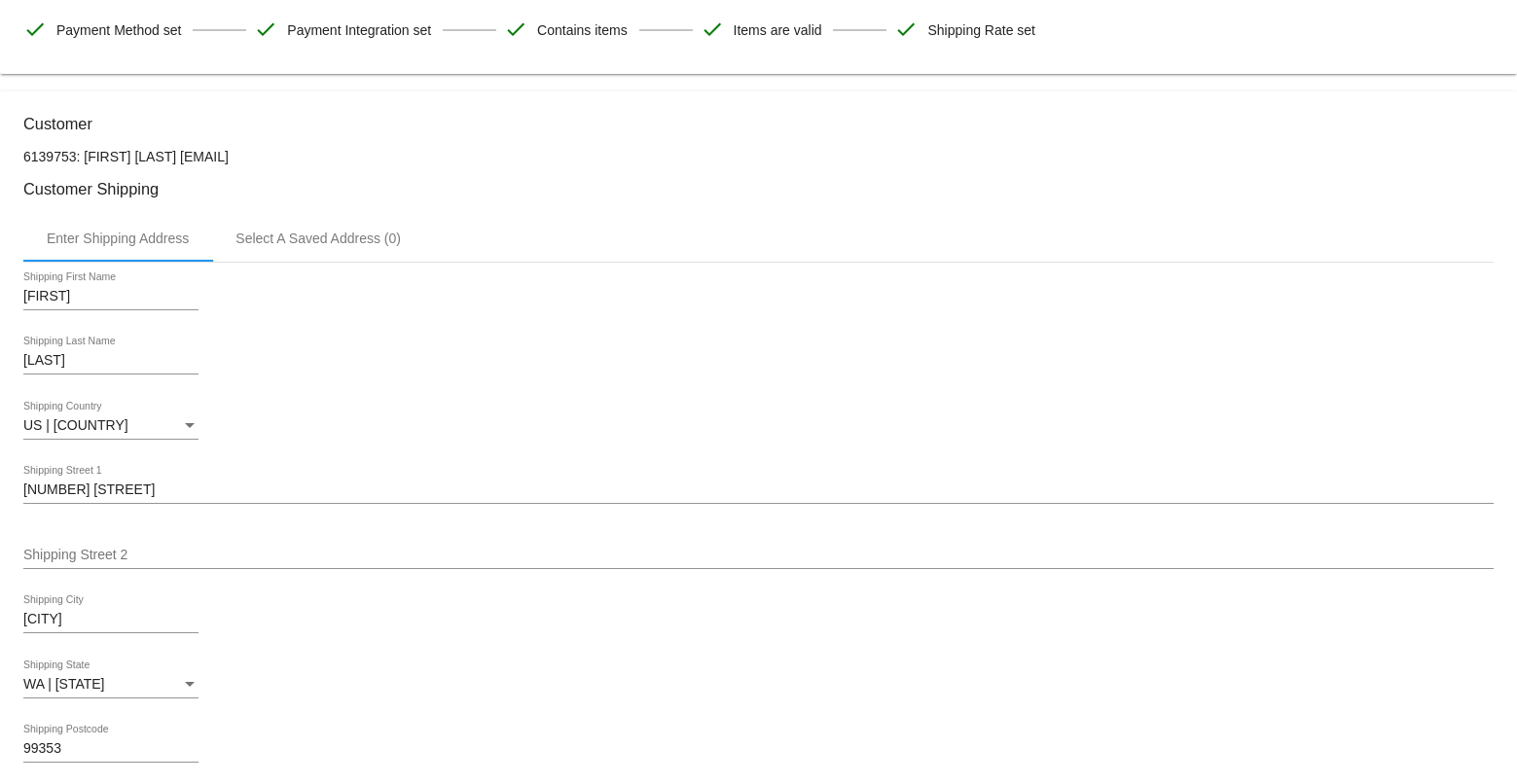 scroll, scrollTop: 0, scrollLeft: 0, axis: both 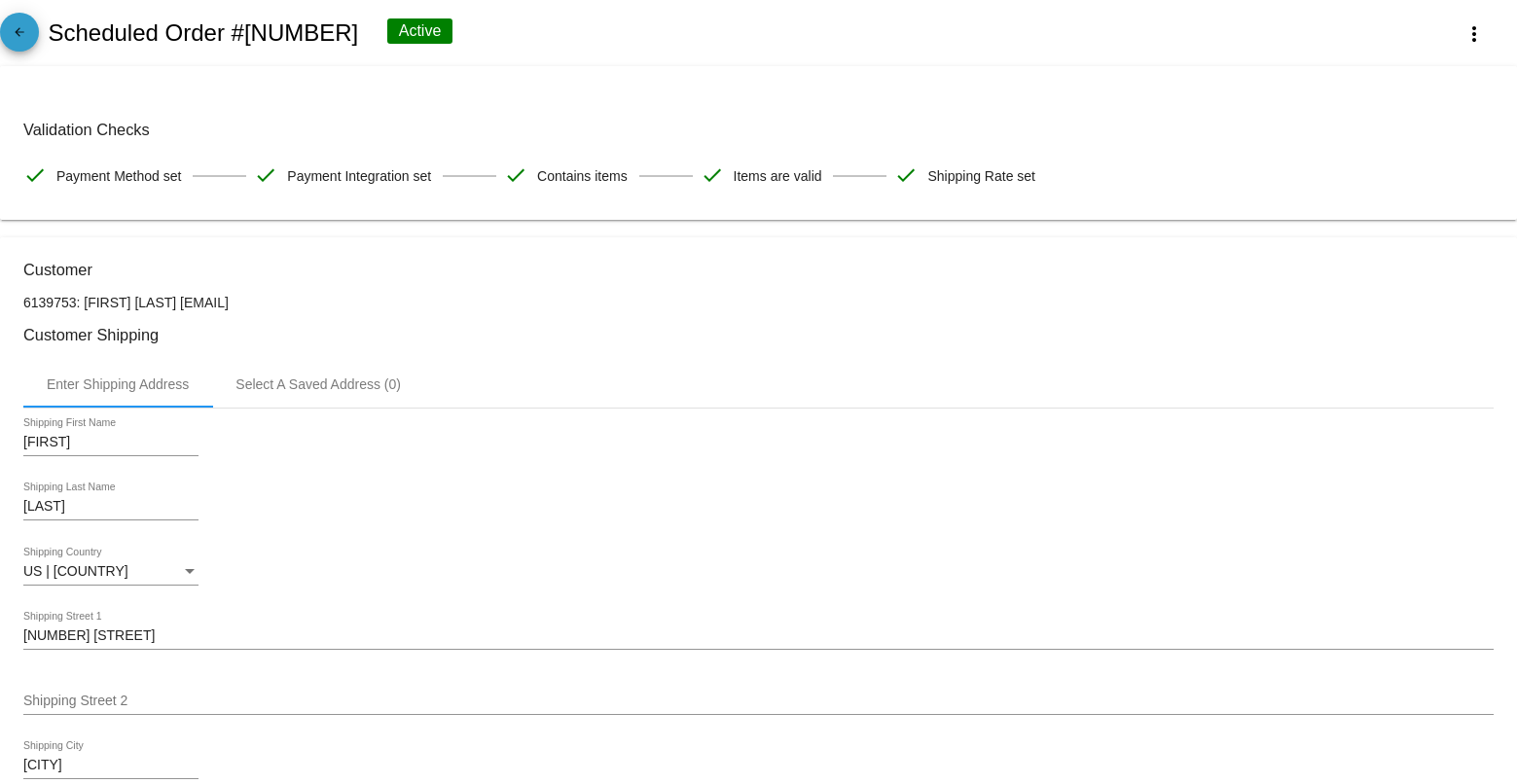 click on "arrow_back" 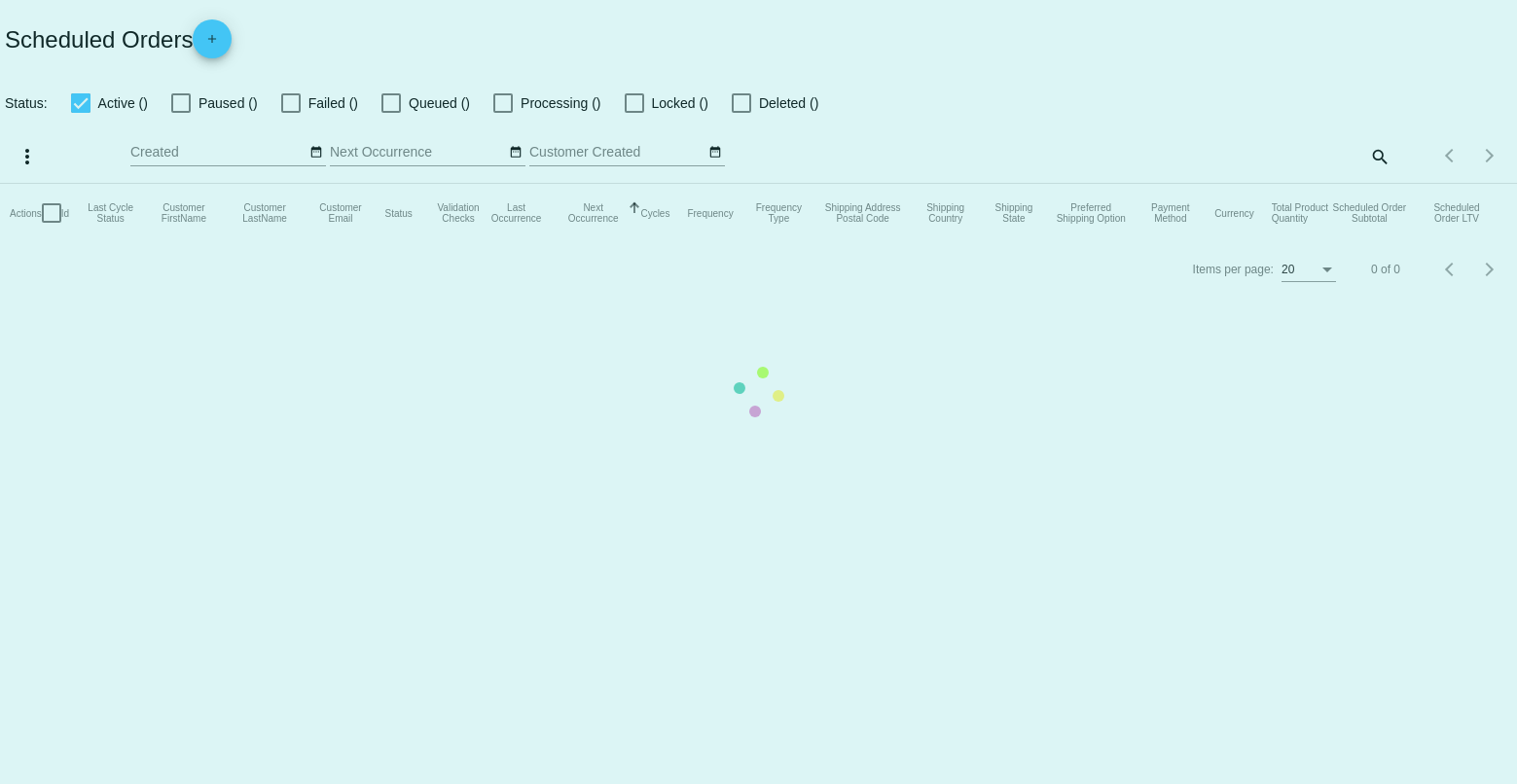 checkbox on "true" 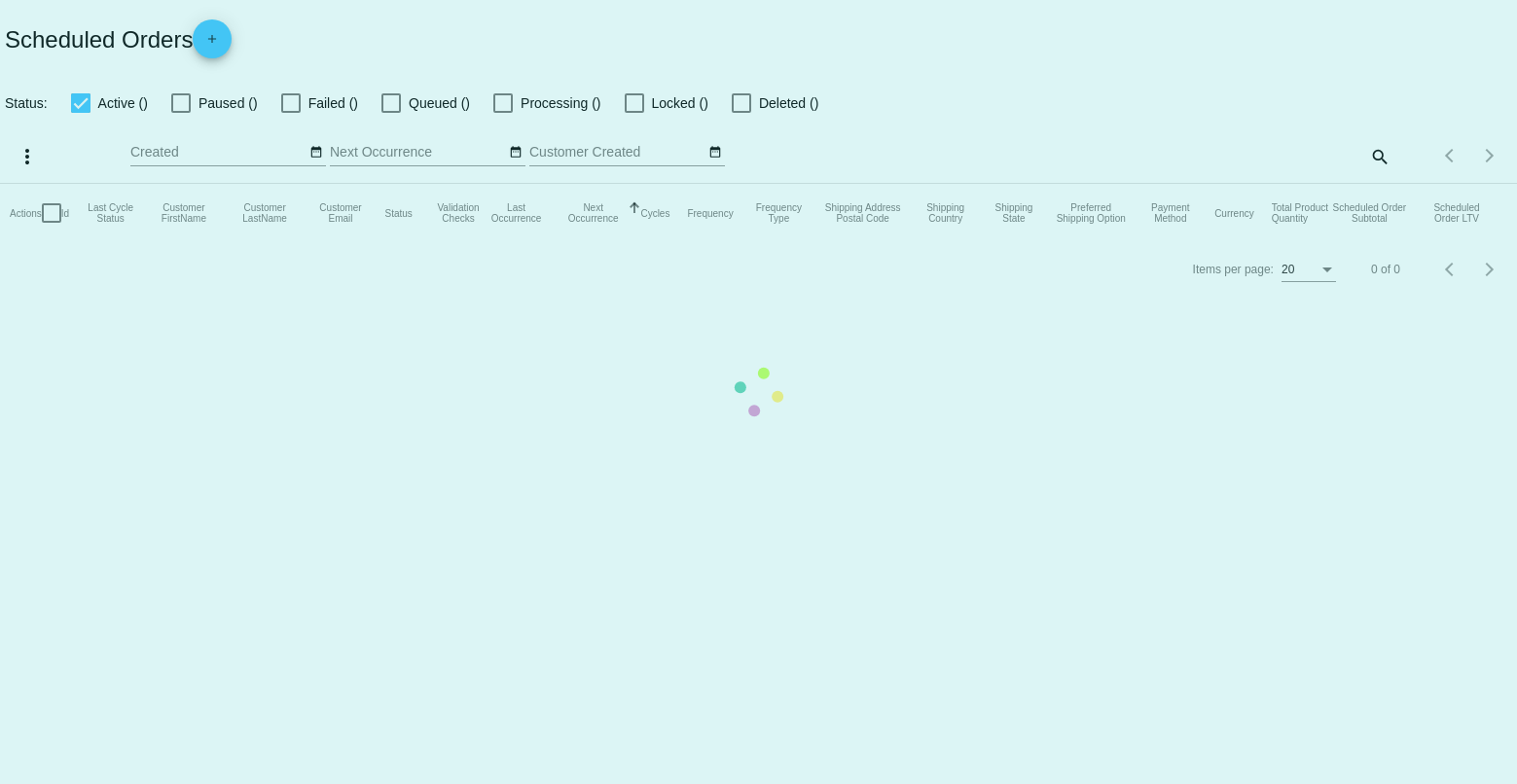 checkbox on "true" 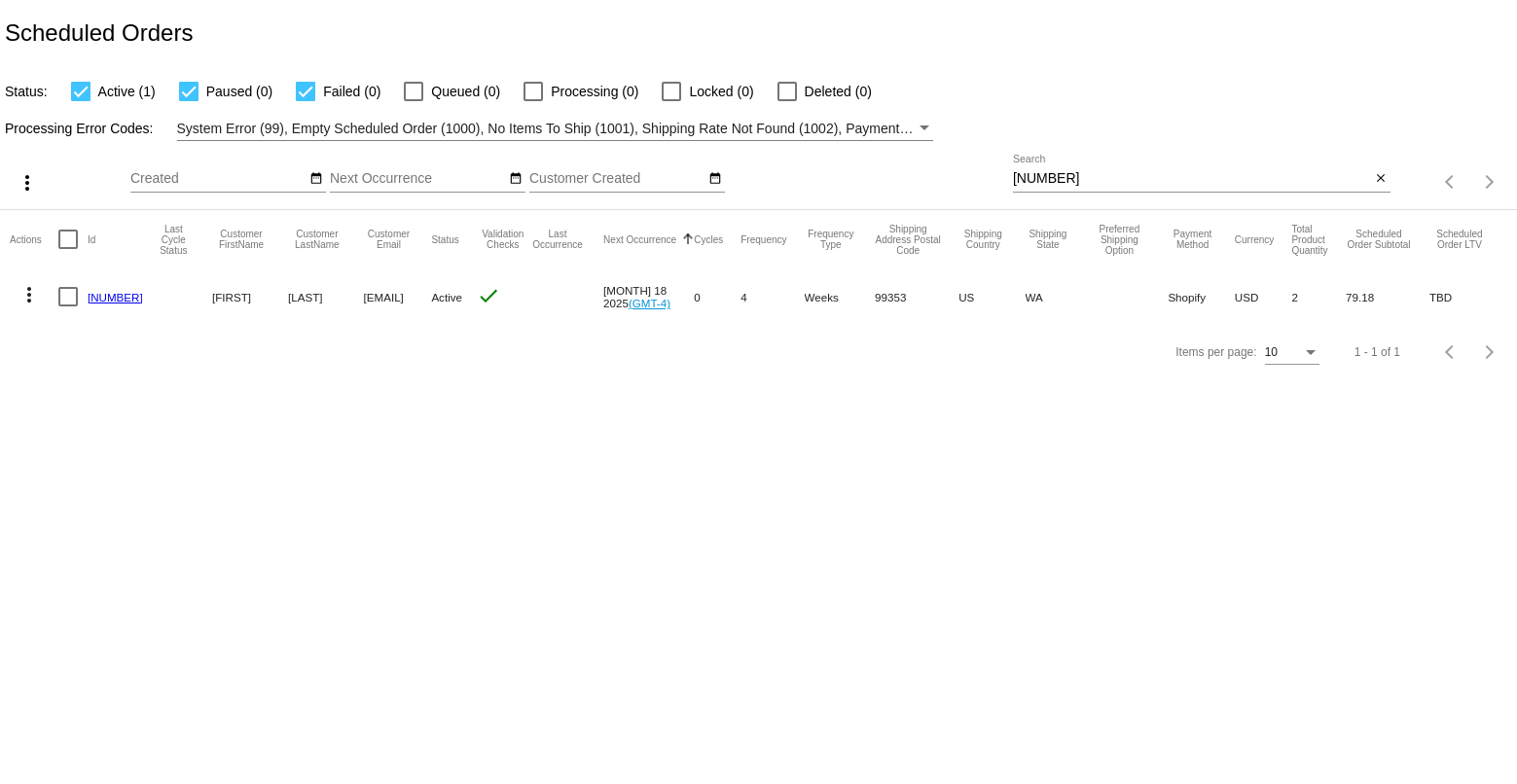 click on "[NUMBER]" 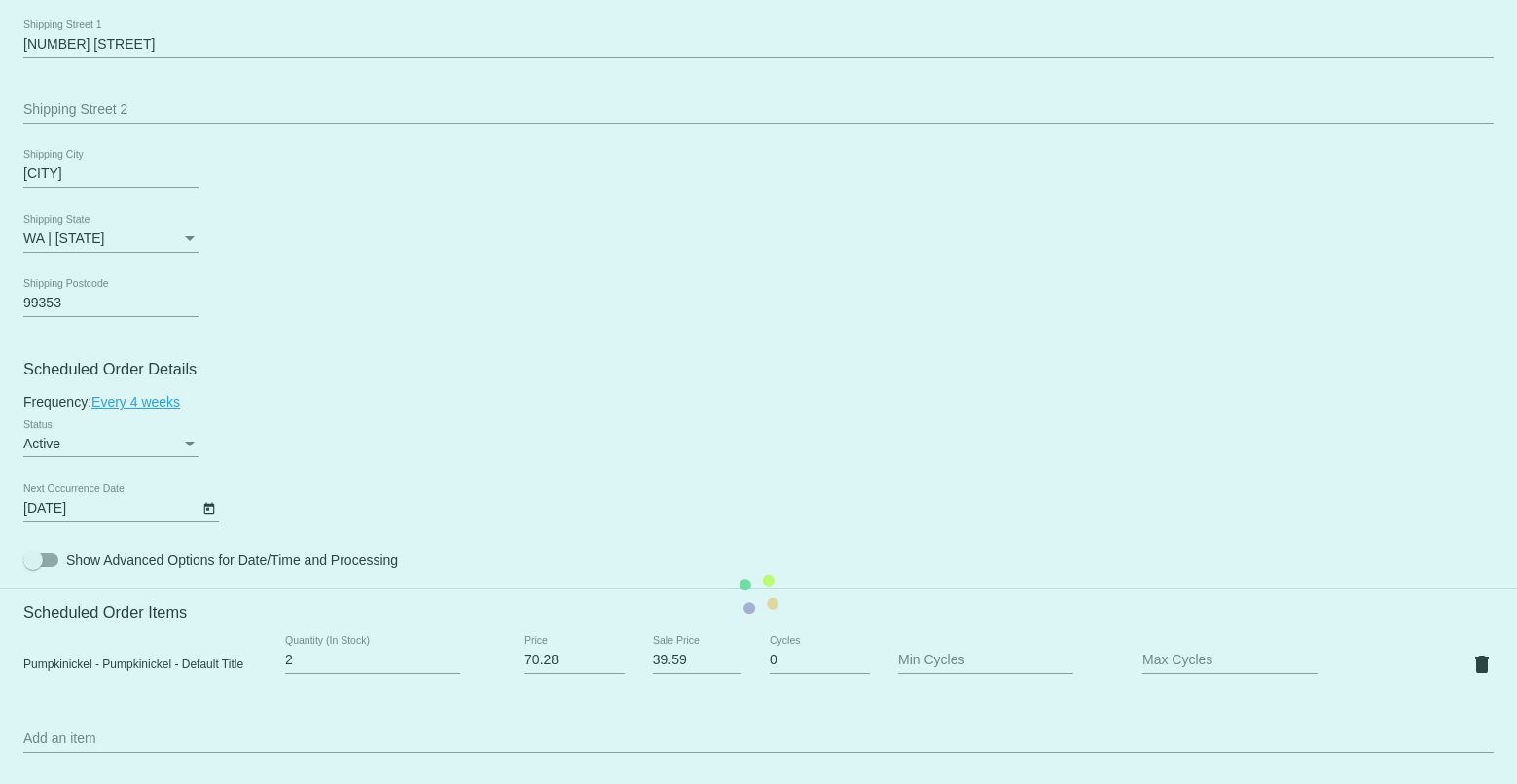 scroll, scrollTop: 681, scrollLeft: 0, axis: vertical 